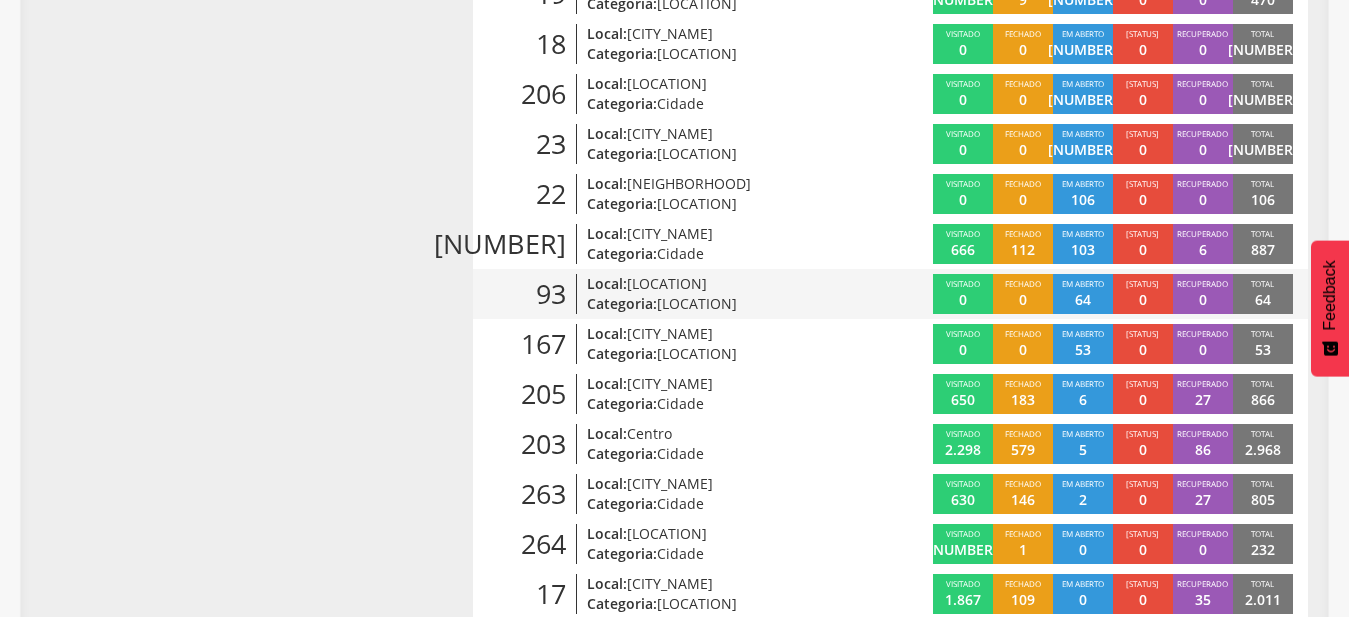 scroll, scrollTop: 762, scrollLeft: 0, axis: vertical 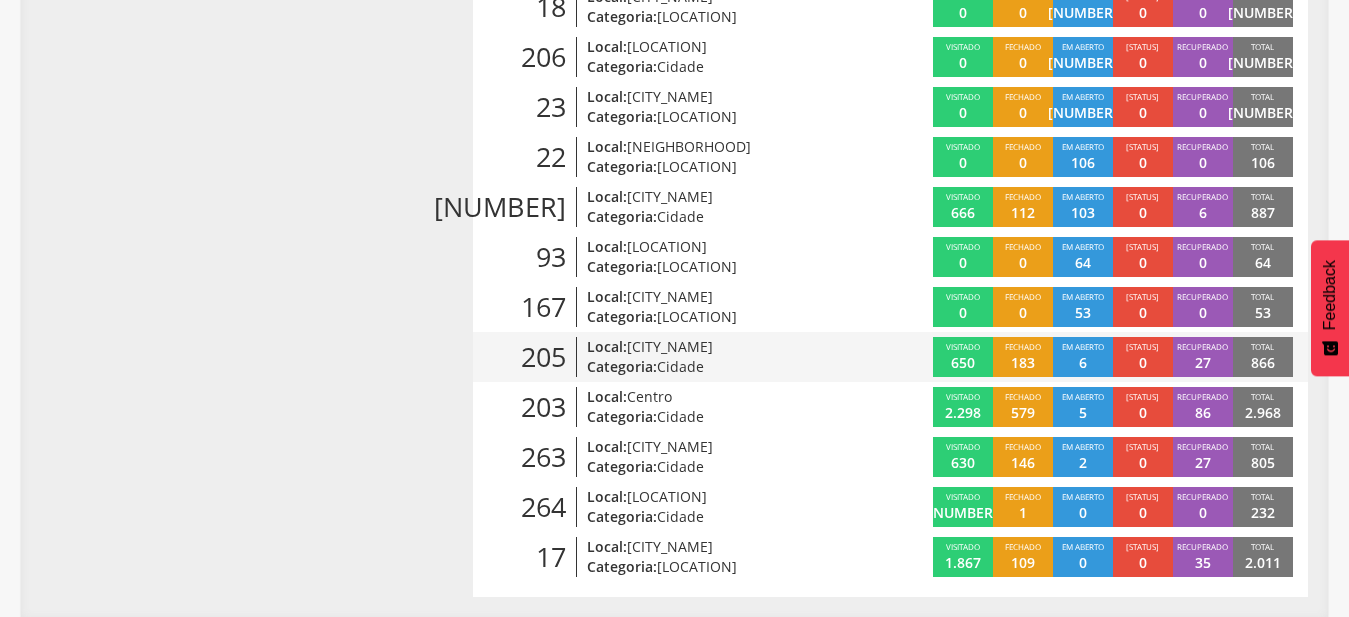 click on "[CITY_NAME]" at bounding box center [670, 346] 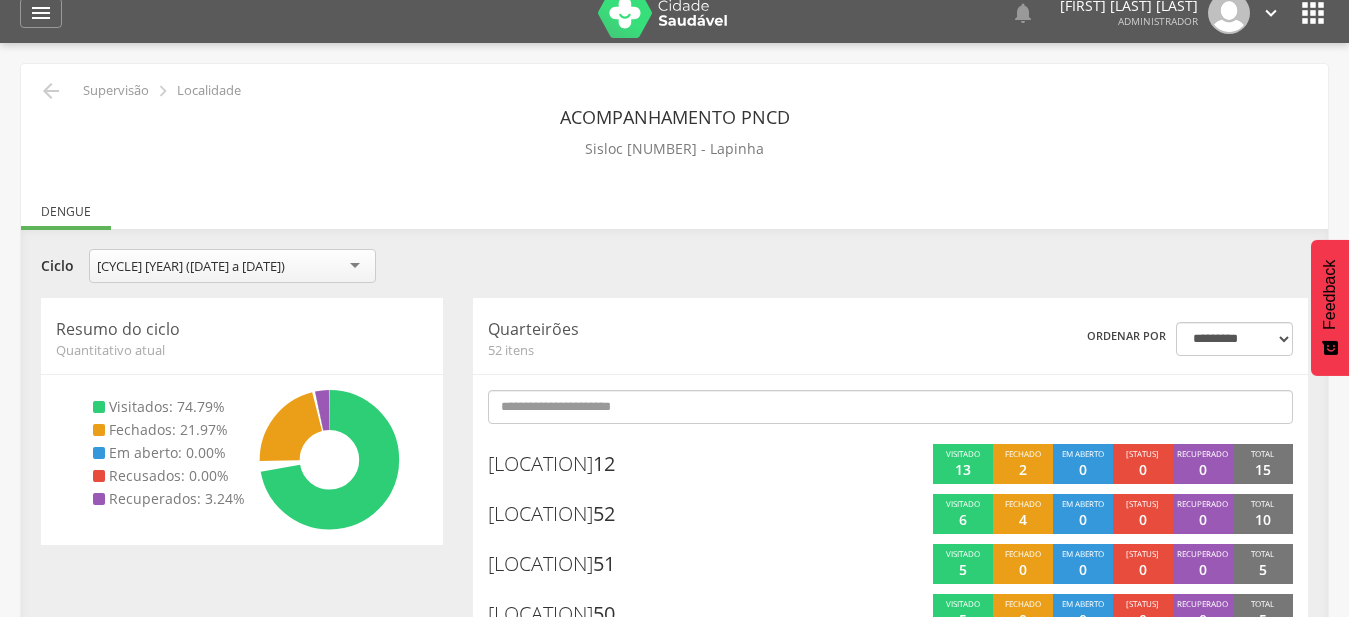 scroll, scrollTop: 0, scrollLeft: 0, axis: both 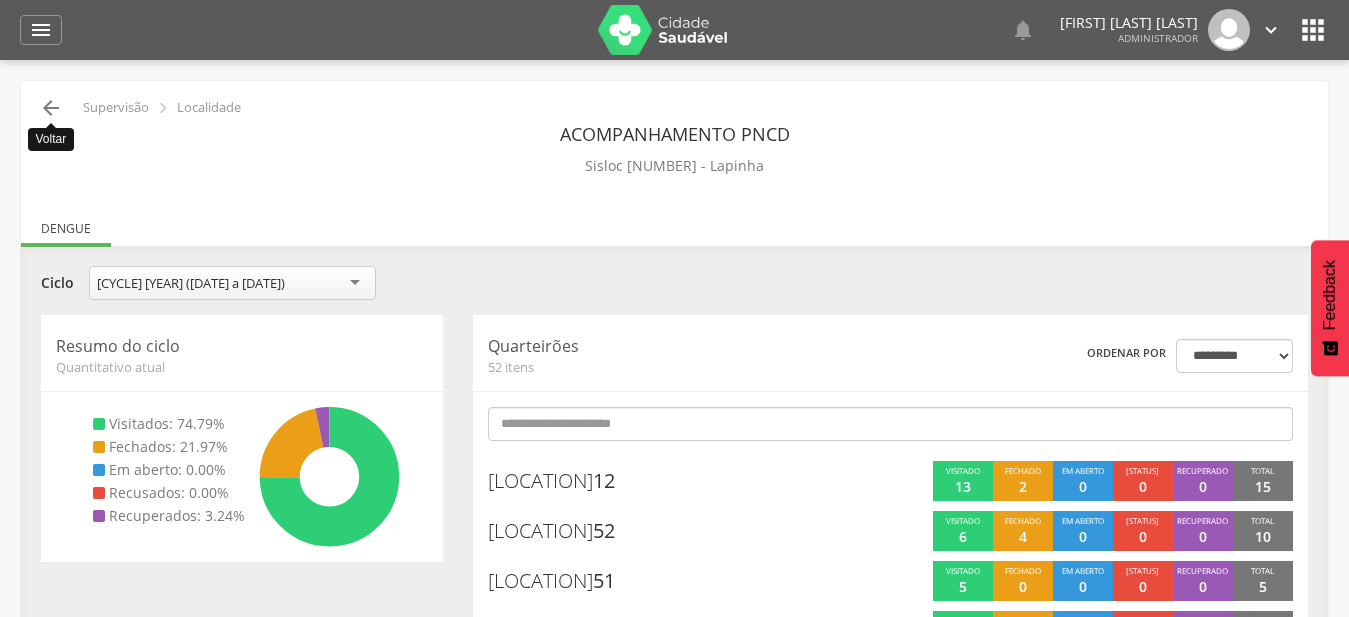 click on "" at bounding box center [51, 108] 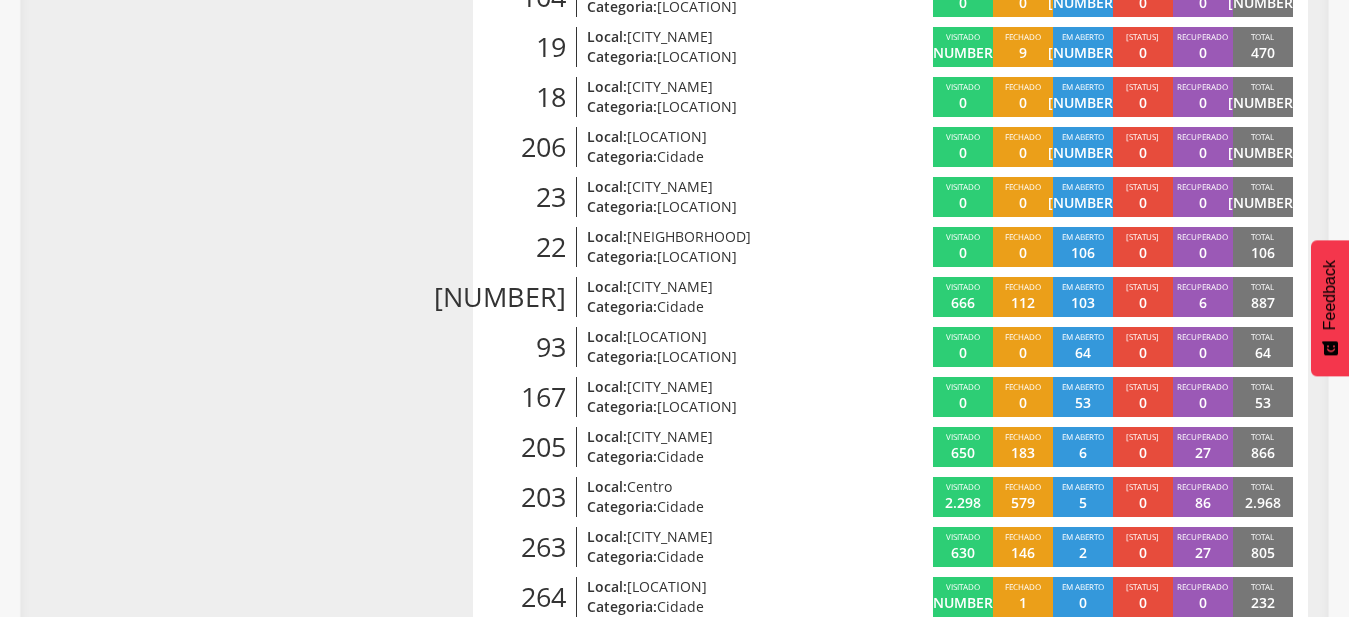 scroll, scrollTop: 762, scrollLeft: 0, axis: vertical 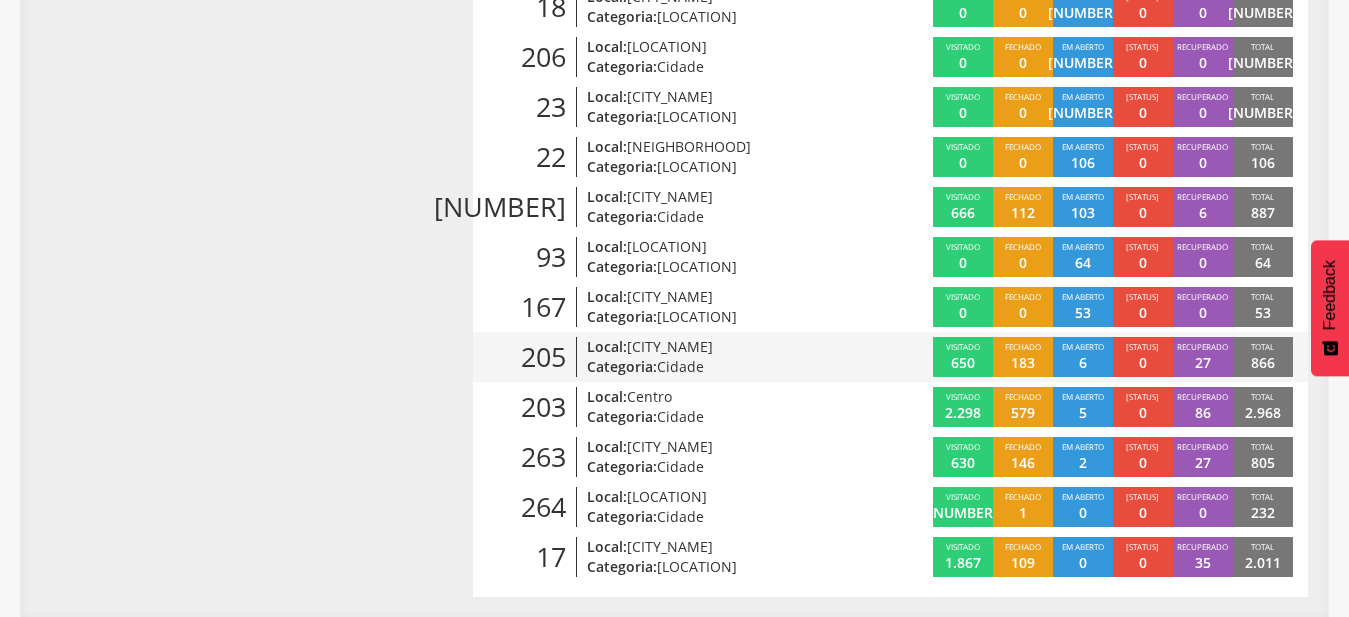 click on "Local: [NEIGHBORHOOD]" at bounding box center [719, 347] 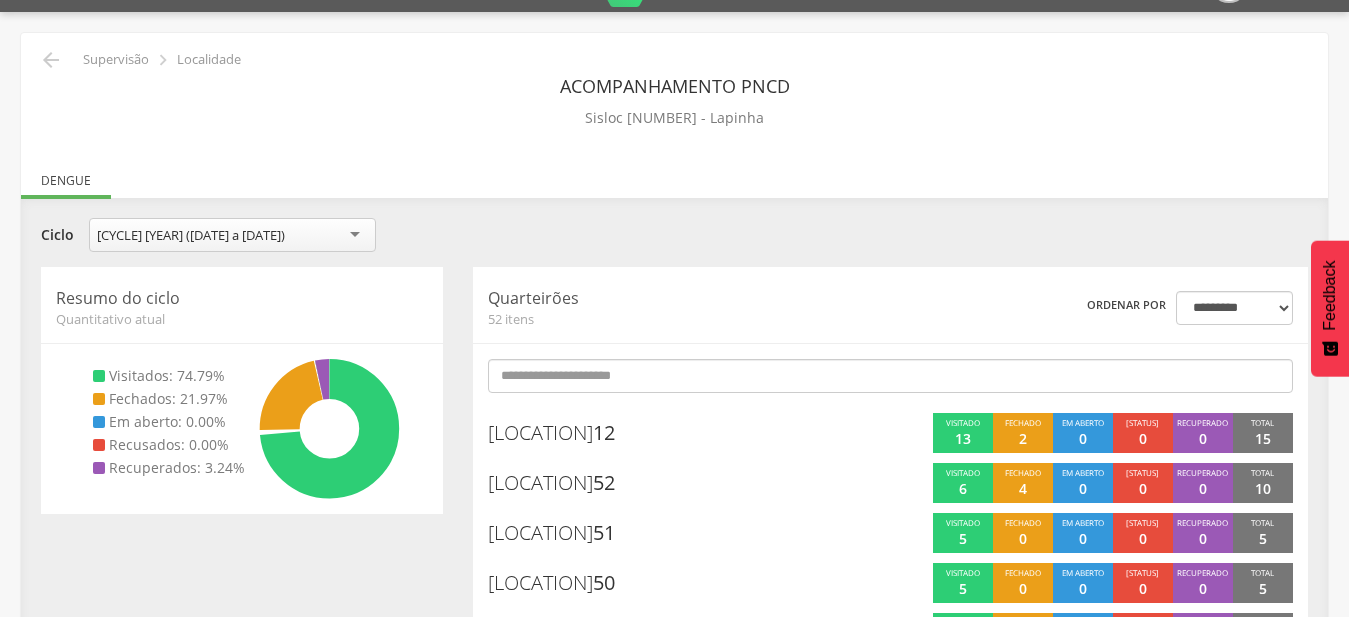 scroll, scrollTop: 27, scrollLeft: 0, axis: vertical 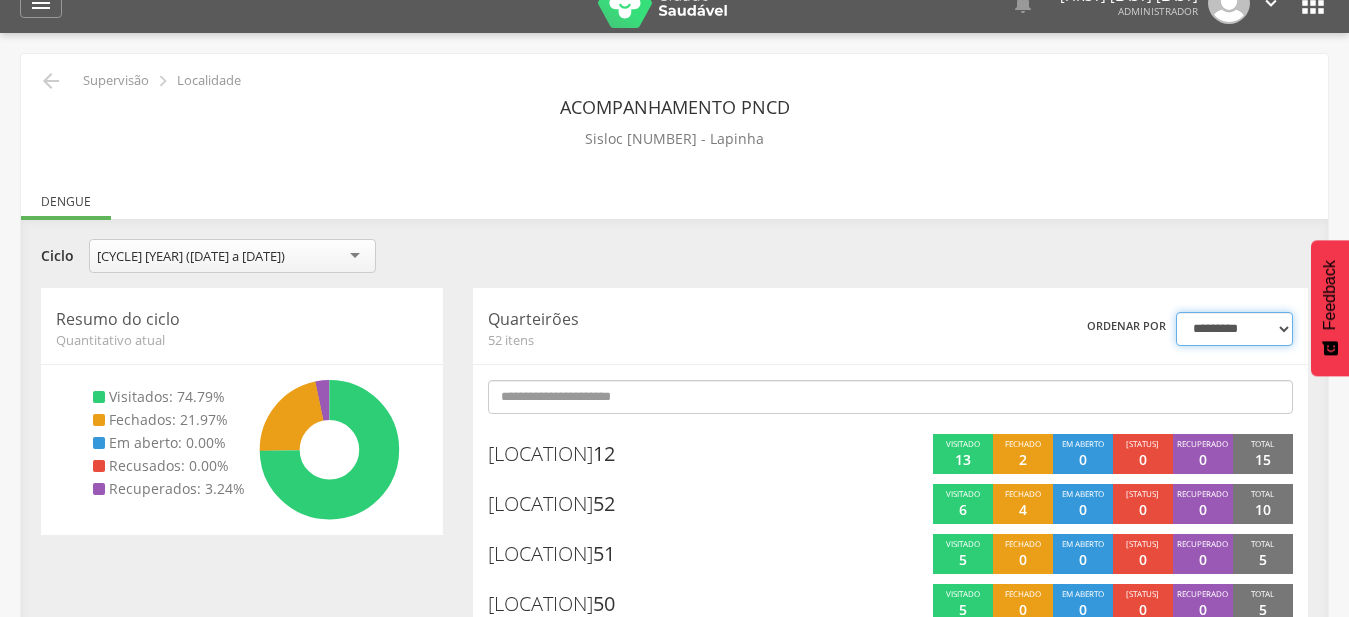 select on "*" 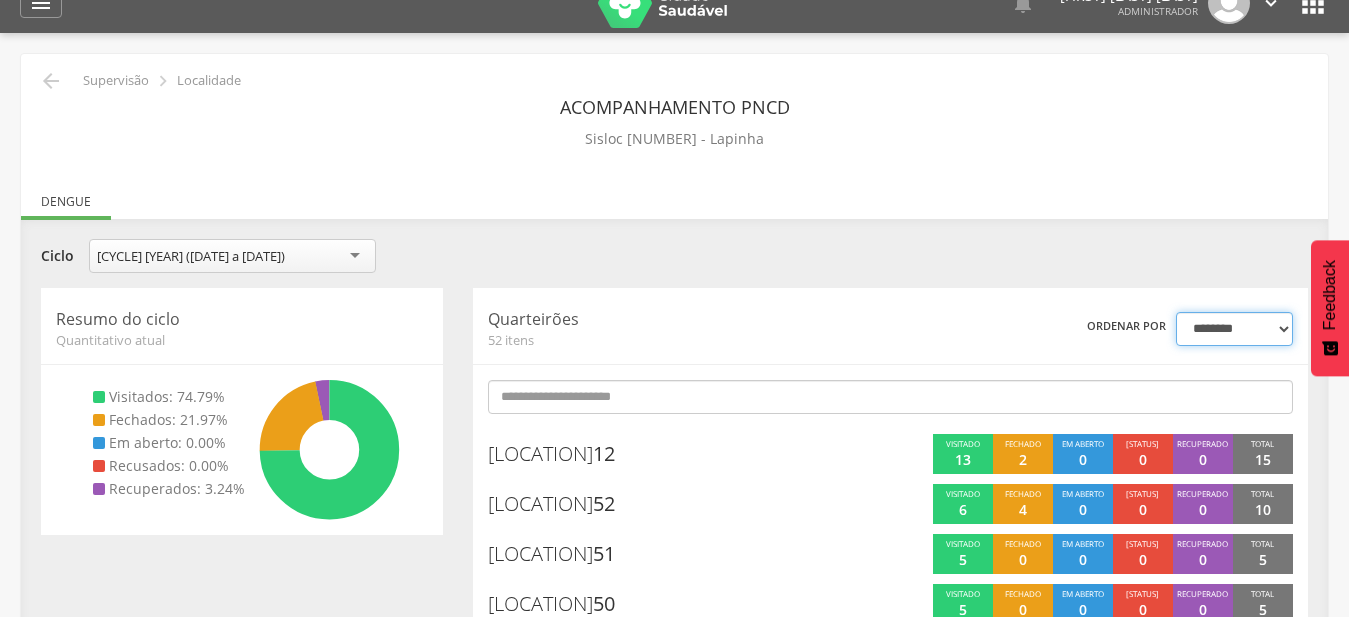 click on "********" at bounding box center (0, 0) 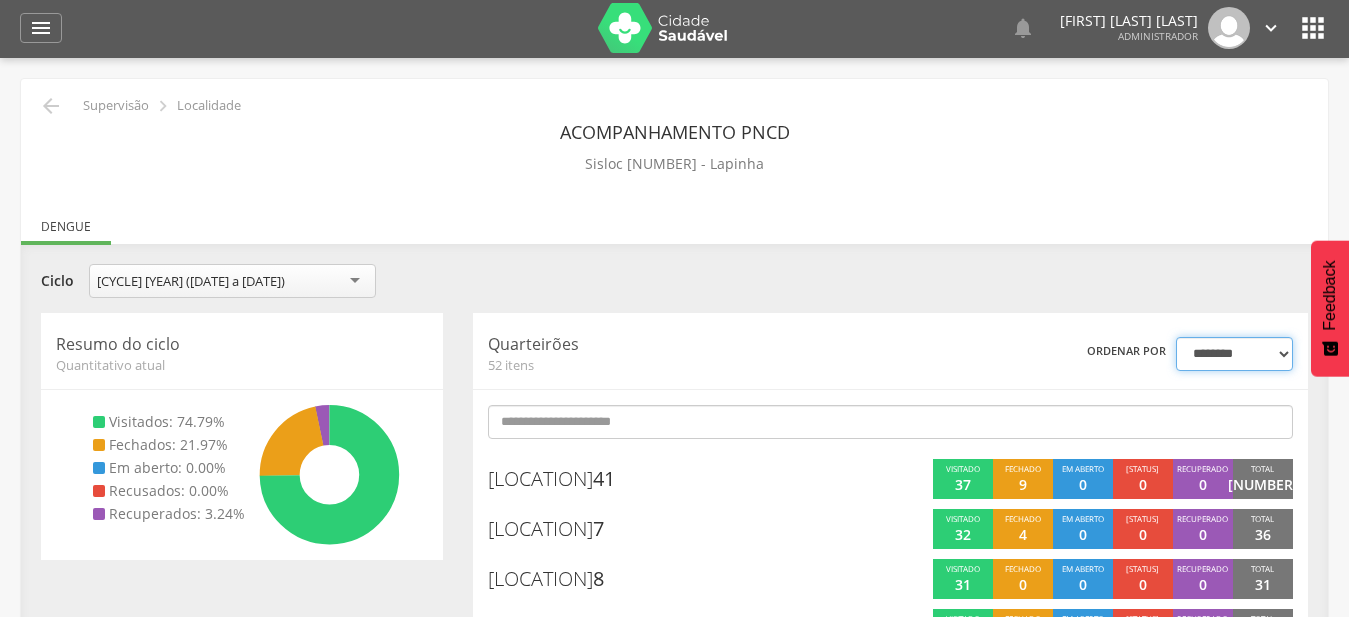 scroll, scrollTop: 0, scrollLeft: 0, axis: both 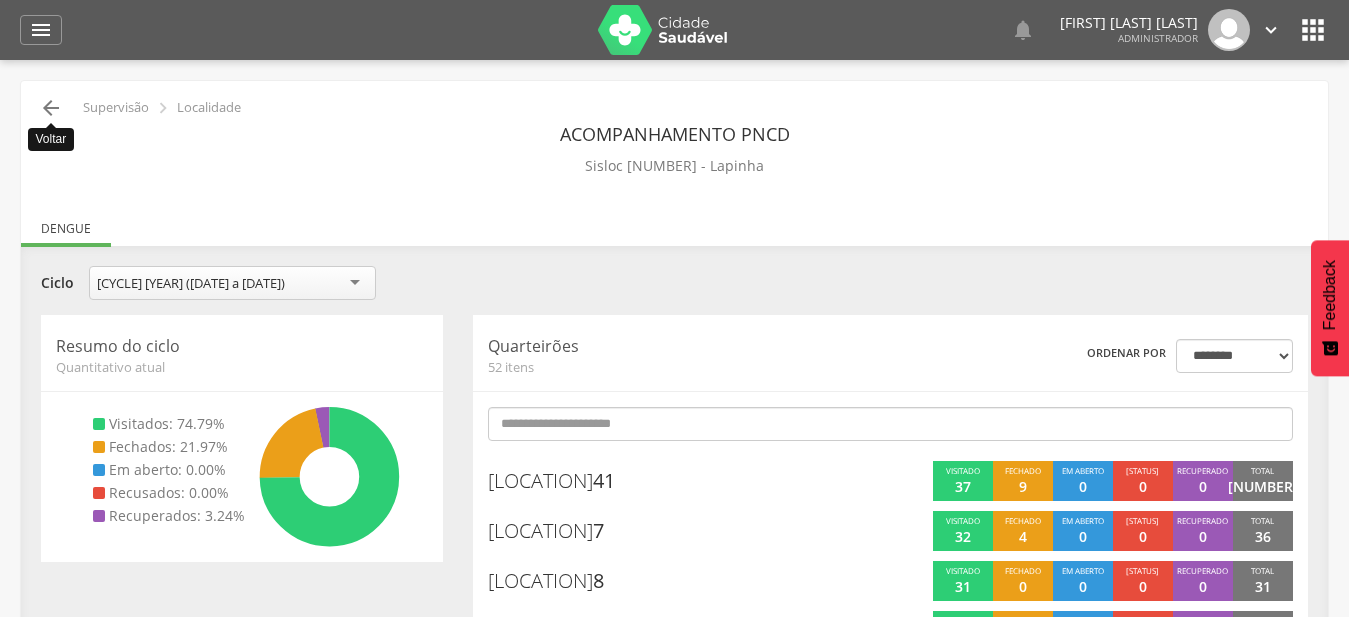 click on "" at bounding box center (51, 108) 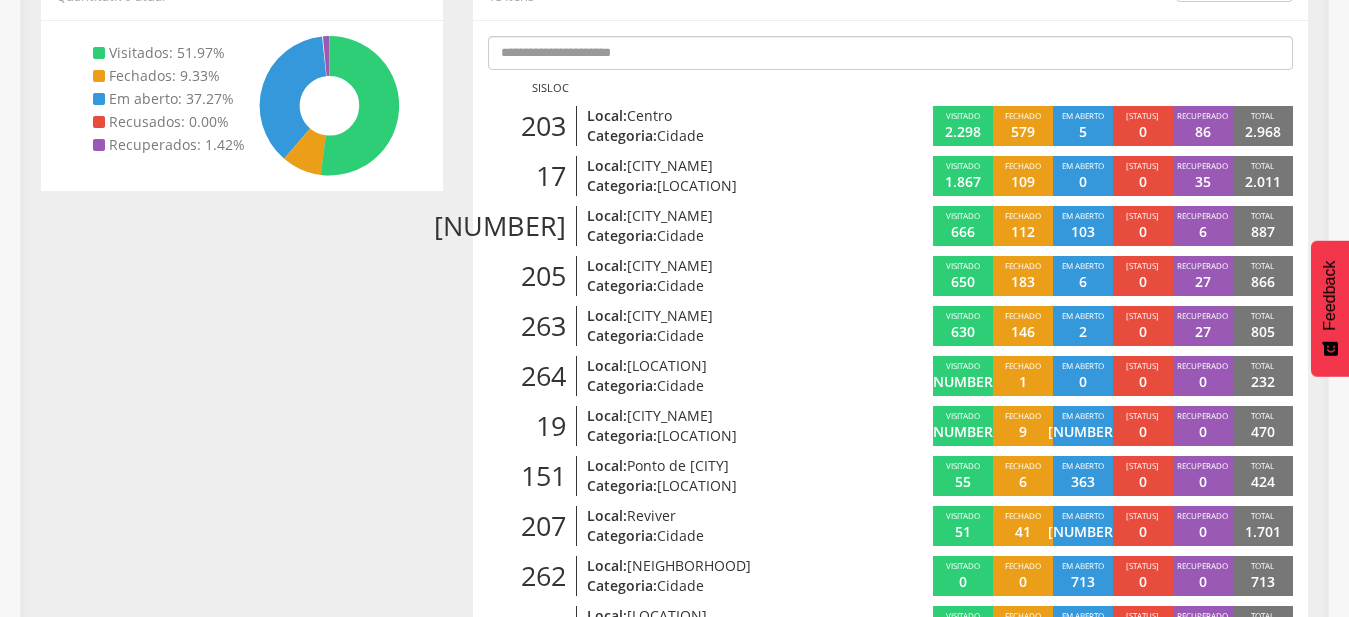 scroll, scrollTop: 150, scrollLeft: 0, axis: vertical 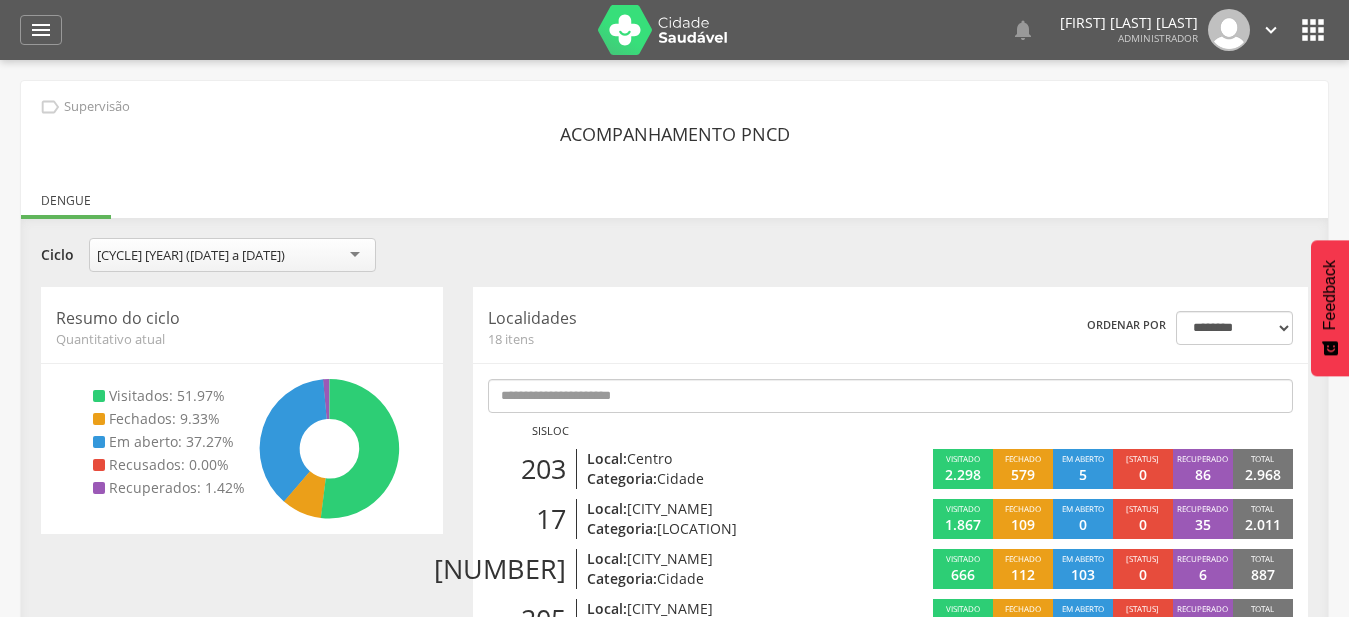 click on "[MENU_ITEM]
[MENU_ITEM]
[MENU_ITEM]
[MENU_ITEM]
[MENU_ITEM]
[MENU_ITEM]
Ranking
[MENU_ITEM]
[MENU_ITEM]
[MENU_ITEM]
[MENU_ITEM]
[MENU_ITEM]
[MENU_ITEM]
[MENU_ITEM]
[MENU_ITEM]
[MENU_ITEM]
[MENU_ITEM]
[MENU_ITEM]
[MENU_ITEM]
[MENU_ITEM]
[MENU_ITEM]
[MENU_ITEM]
[MENU_ITEM]
[MENU_ITEM]
[MENU_ITEM]
[MENU_ITEM]
Gerenciar
[MENU_ITEM]
[MENU_ITEM]
[MENU_ITEM]
[MENU_ITEM]" at bounding box center [674, 30] 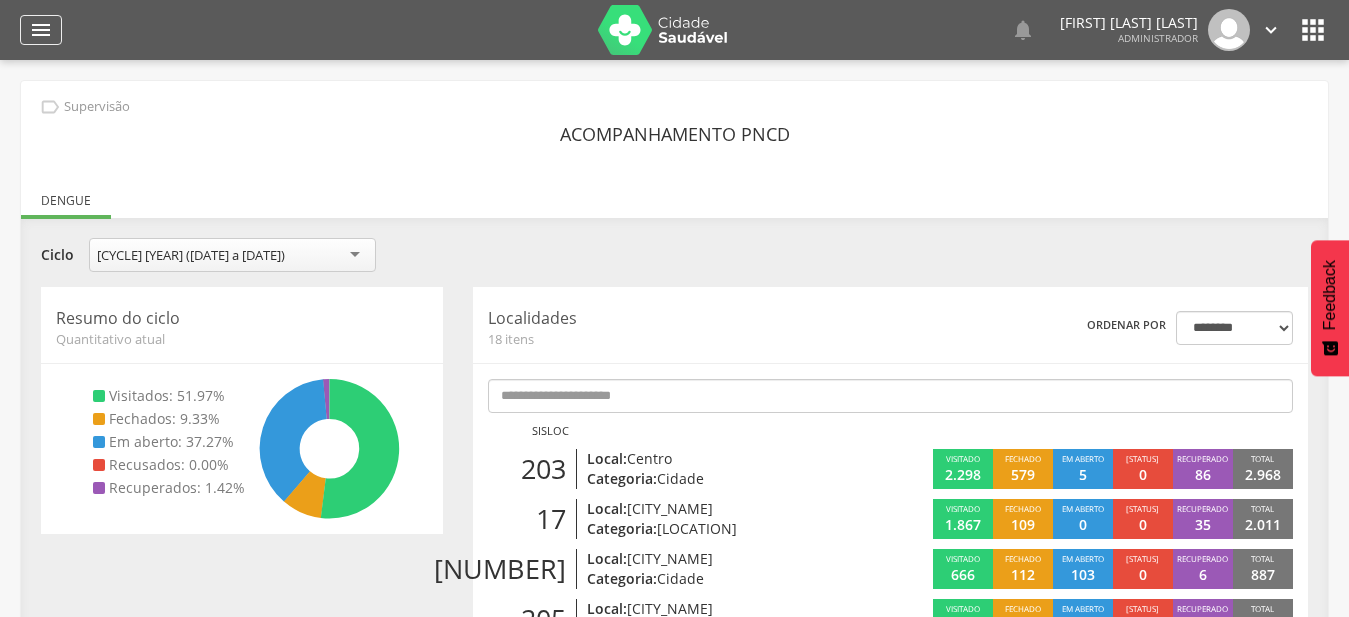 click on "" at bounding box center [41, 30] 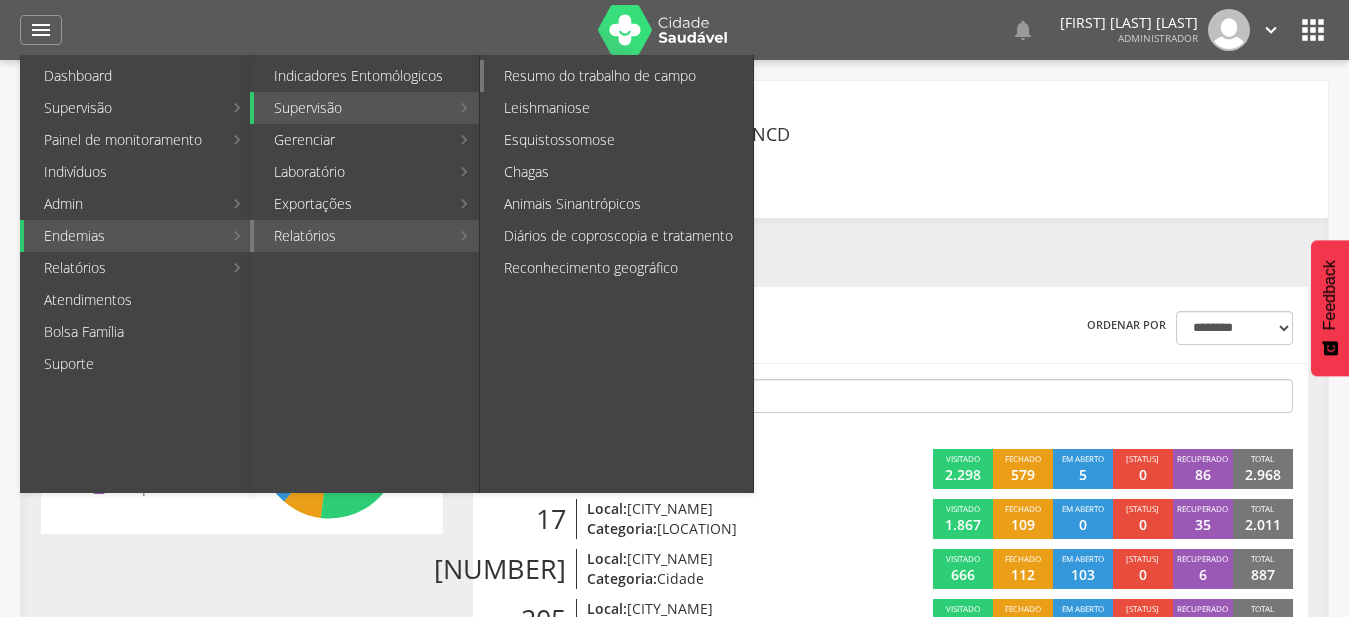 click on "Resumo do trabalho de campo" at bounding box center (618, 76) 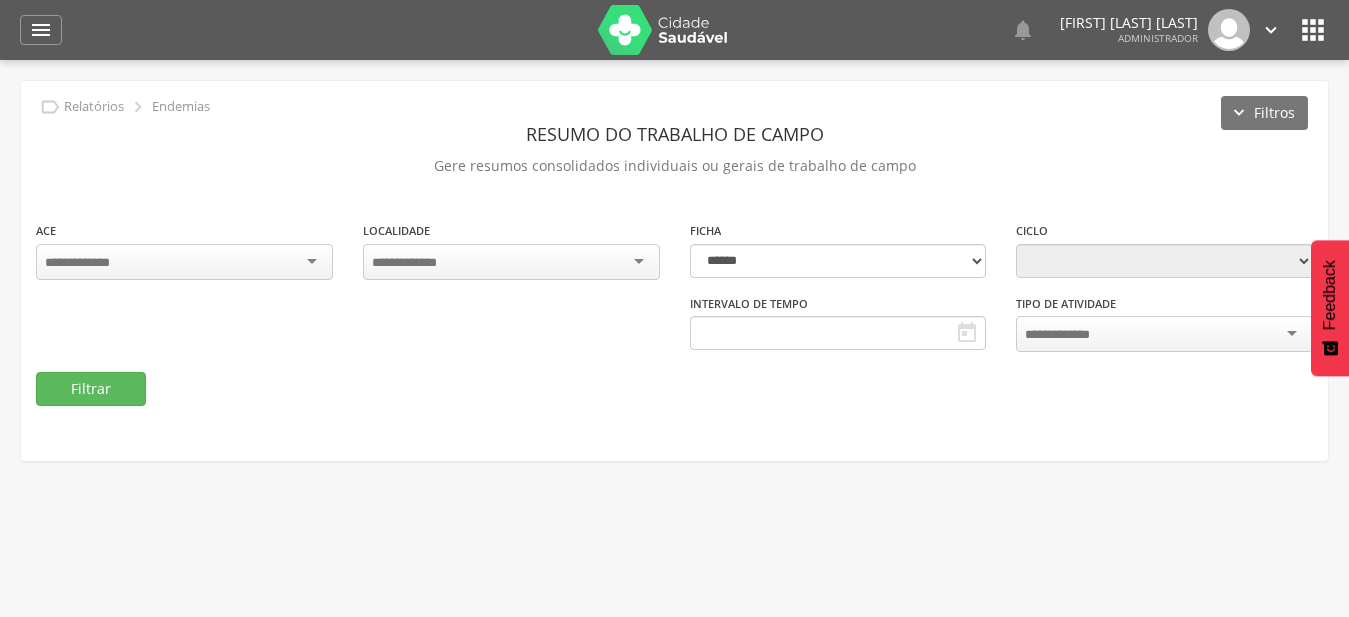 type on "**********" 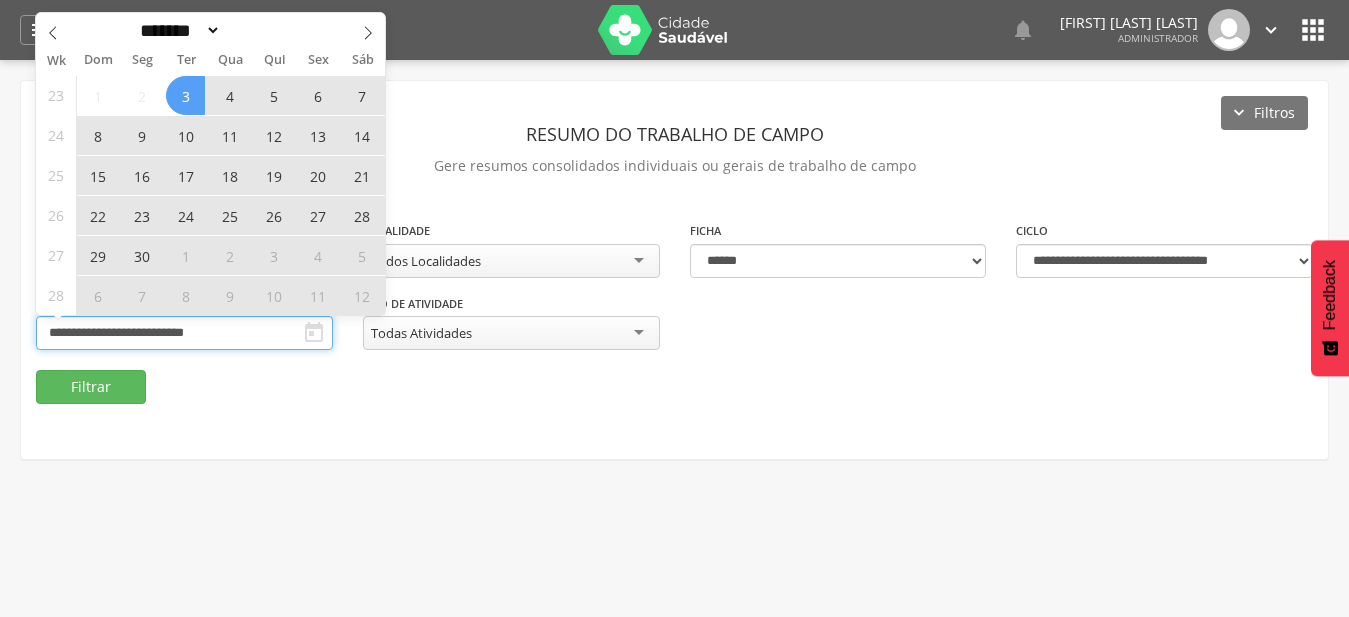 click on "**********" at bounding box center [184, 333] 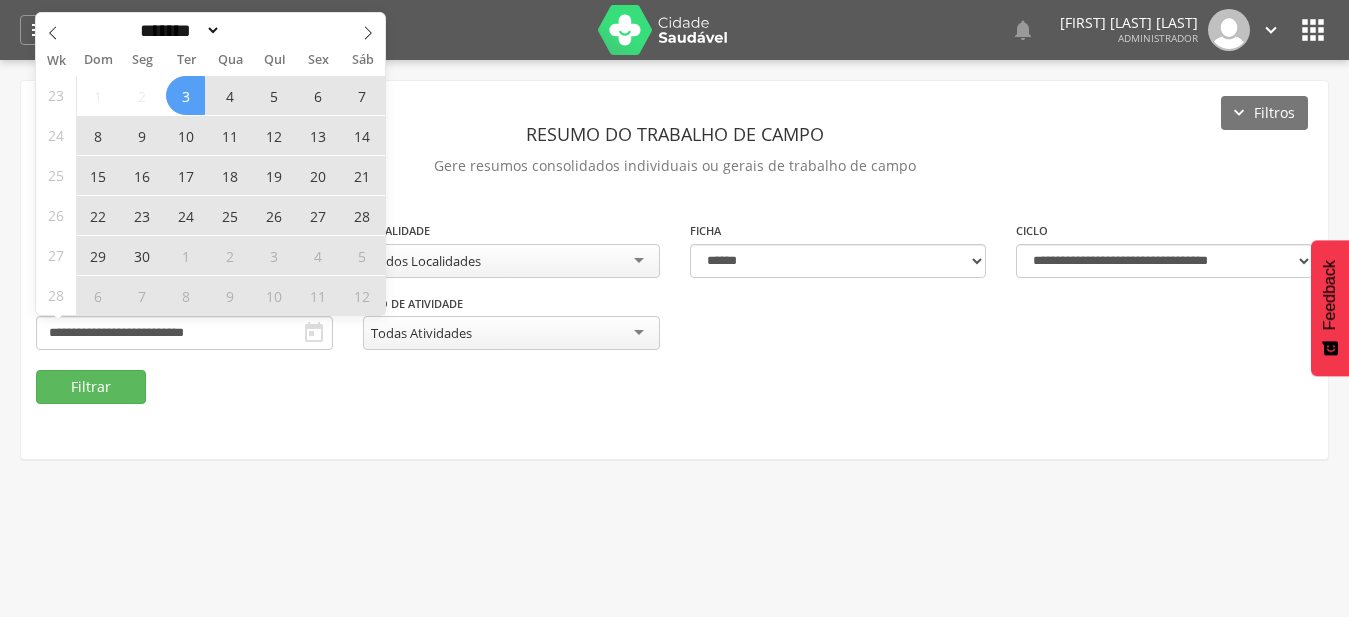 click on "**********" at bounding box center (511, 332) 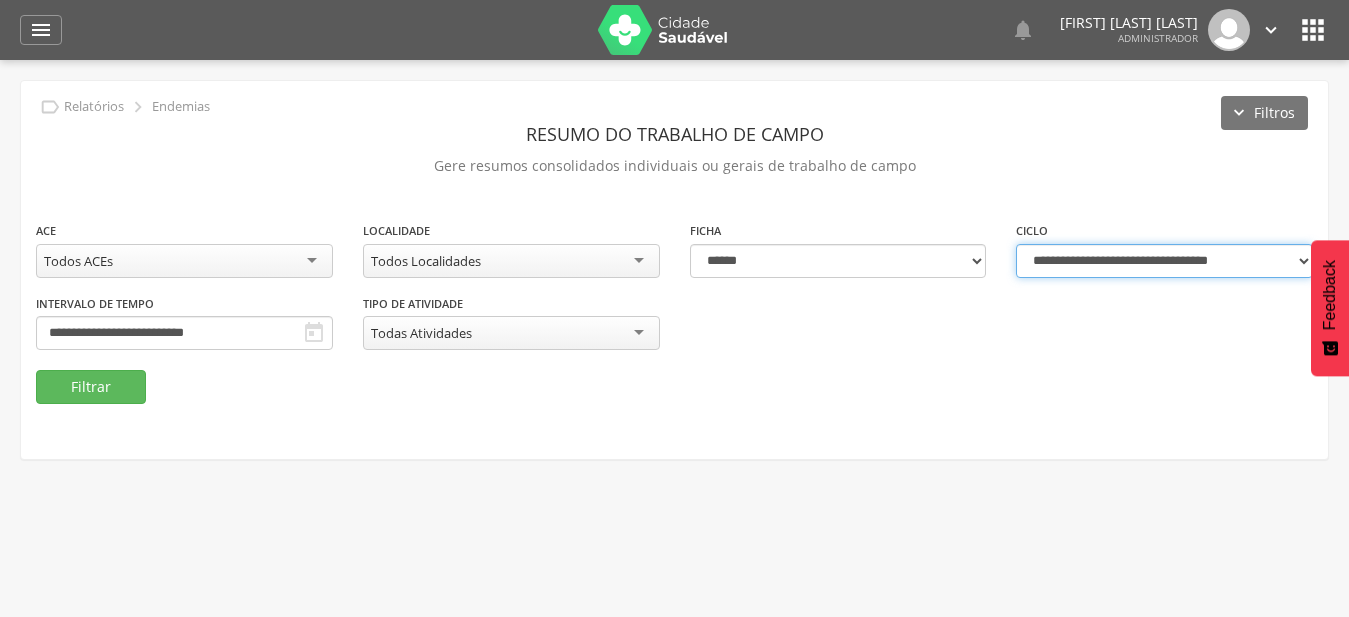 click on "**********" at bounding box center [1164, 261] 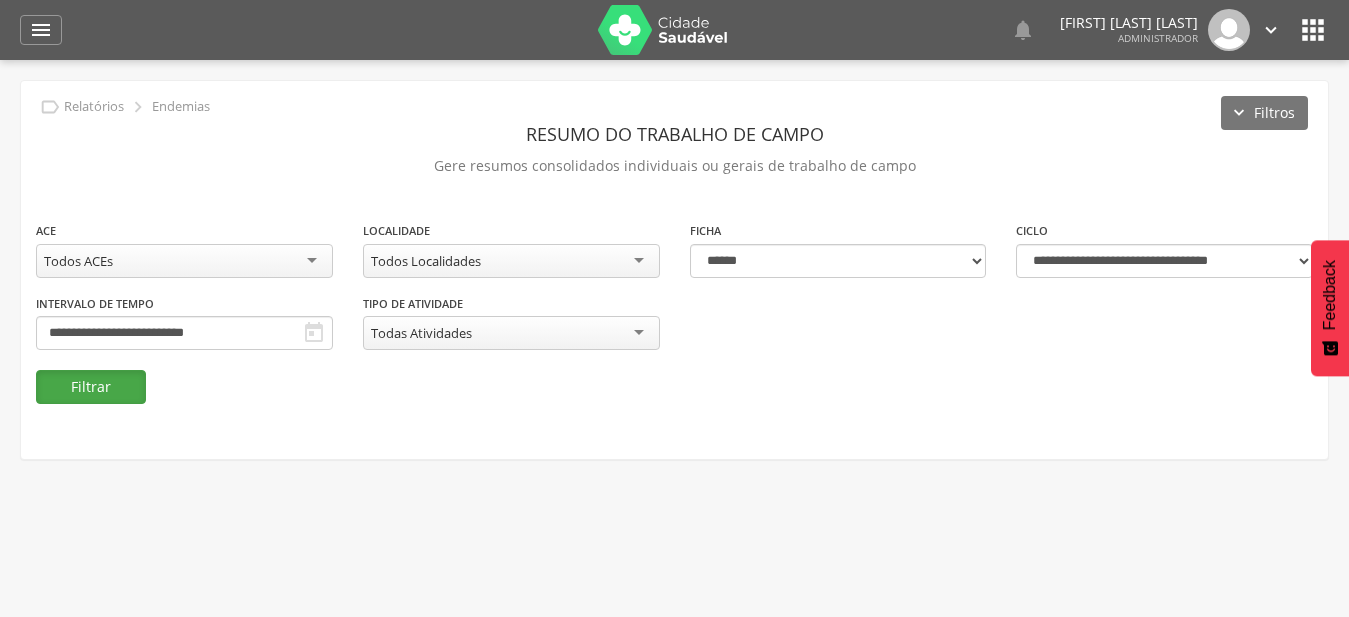 click on "Filtrar" at bounding box center (91, 387) 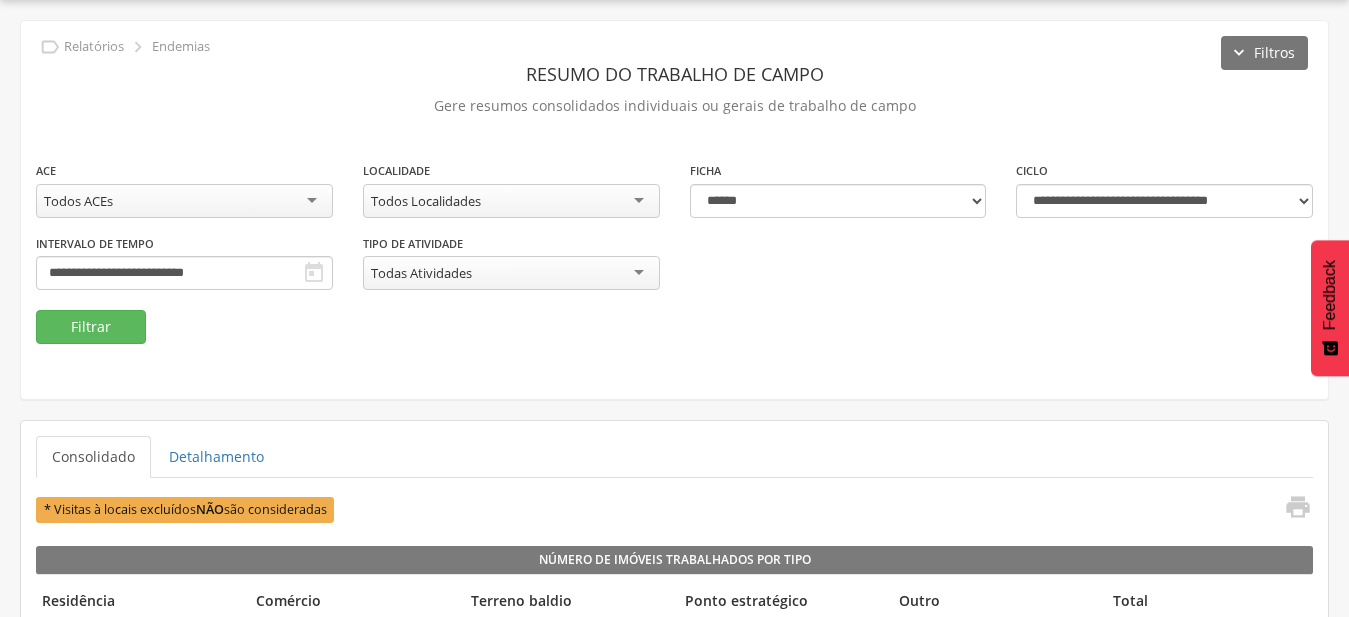scroll, scrollTop: 264, scrollLeft: 0, axis: vertical 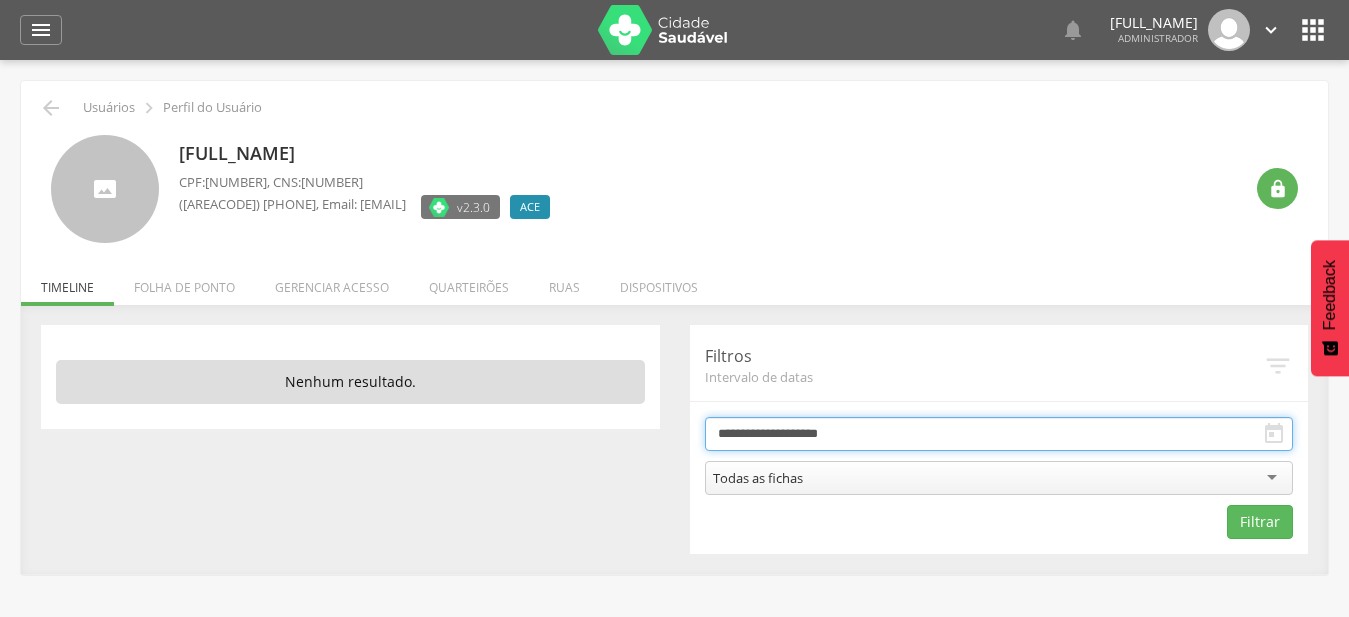 click on "**********" at bounding box center (999, 434) 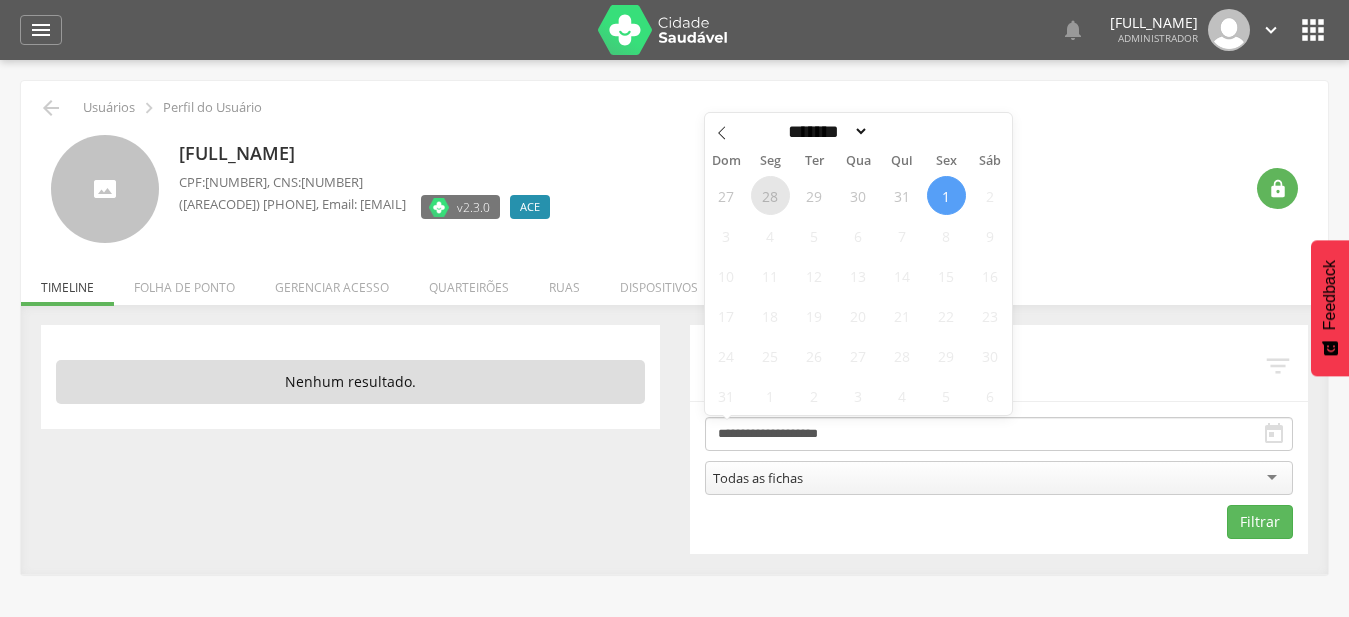 click on "28" at bounding box center [770, 195] 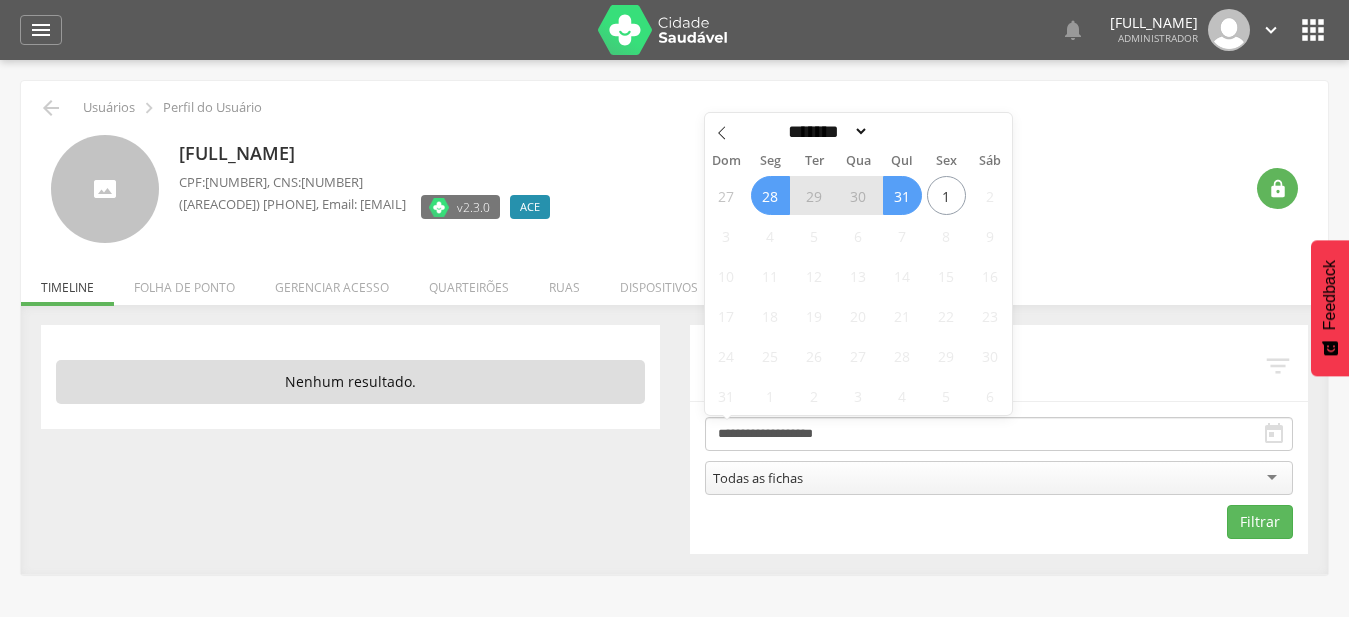 click on "31" at bounding box center [902, 195] 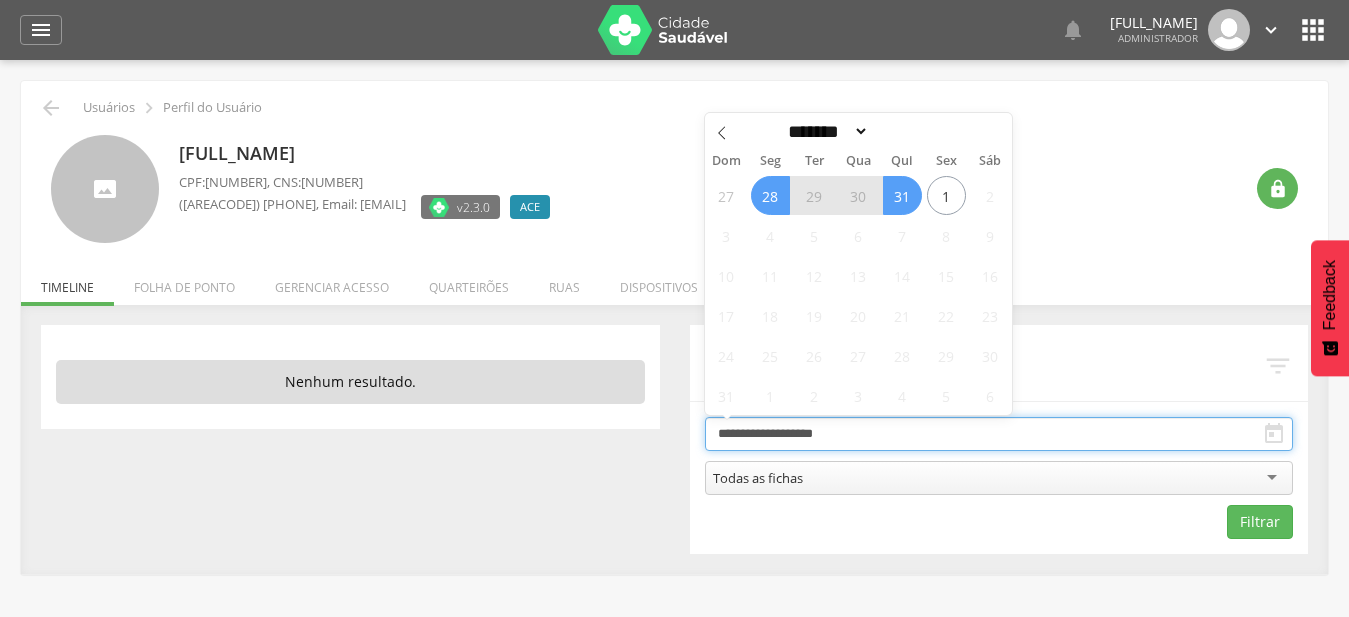 type on "**********" 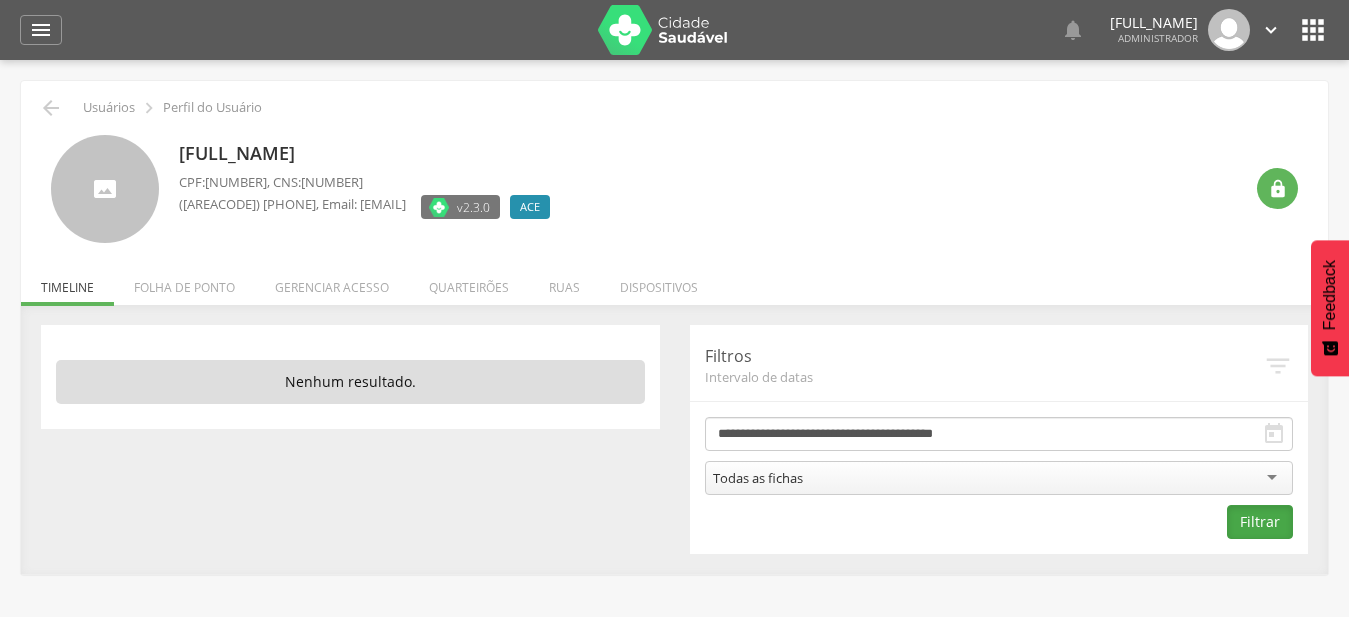 click on "Filtrar" at bounding box center [1260, 522] 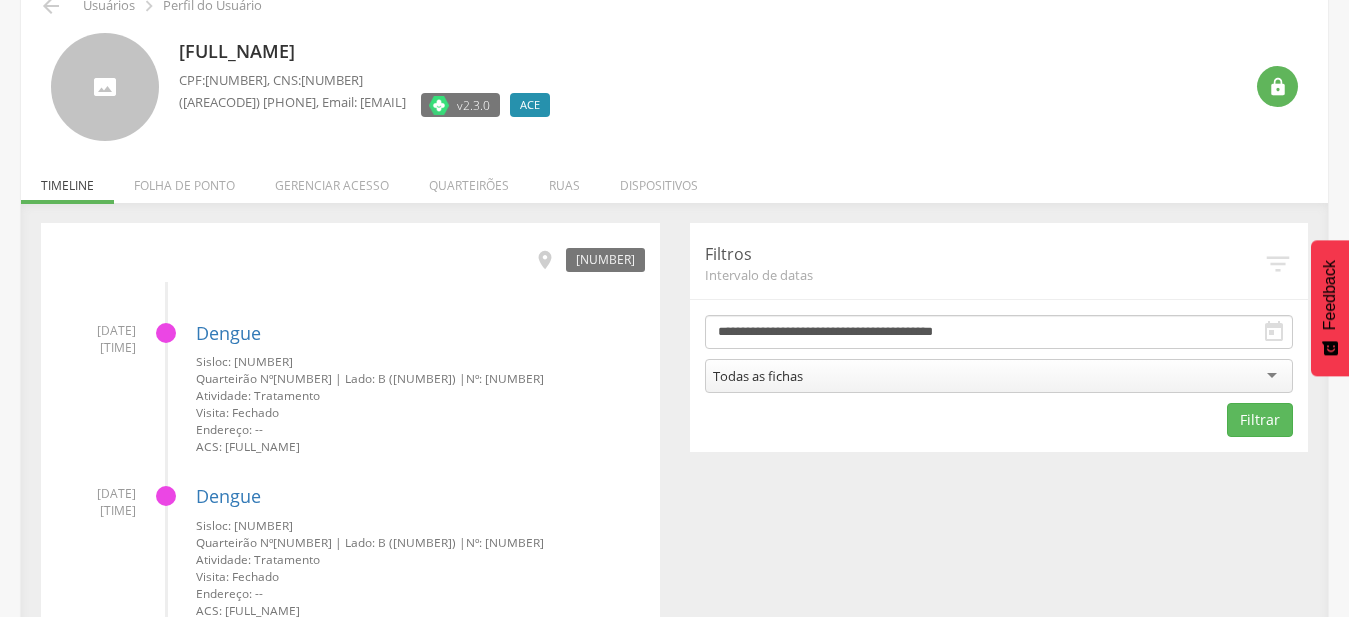 scroll, scrollTop: 0, scrollLeft: 0, axis: both 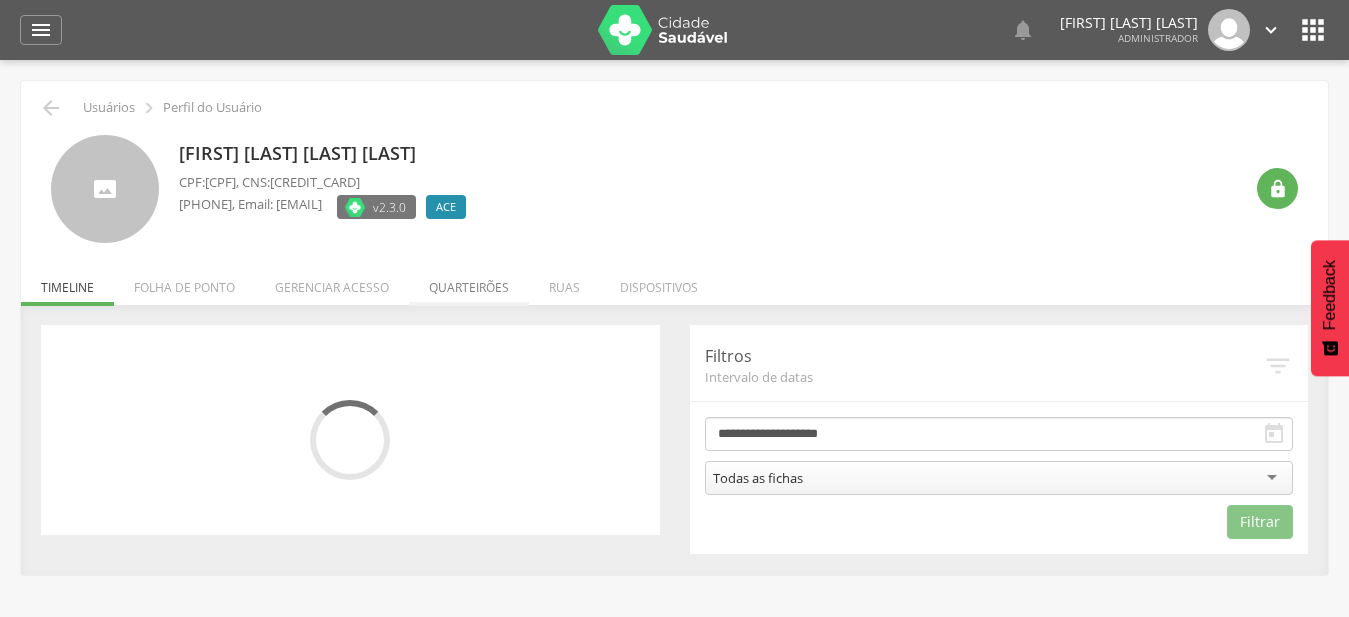 click on "Quarteirões" at bounding box center [469, 282] 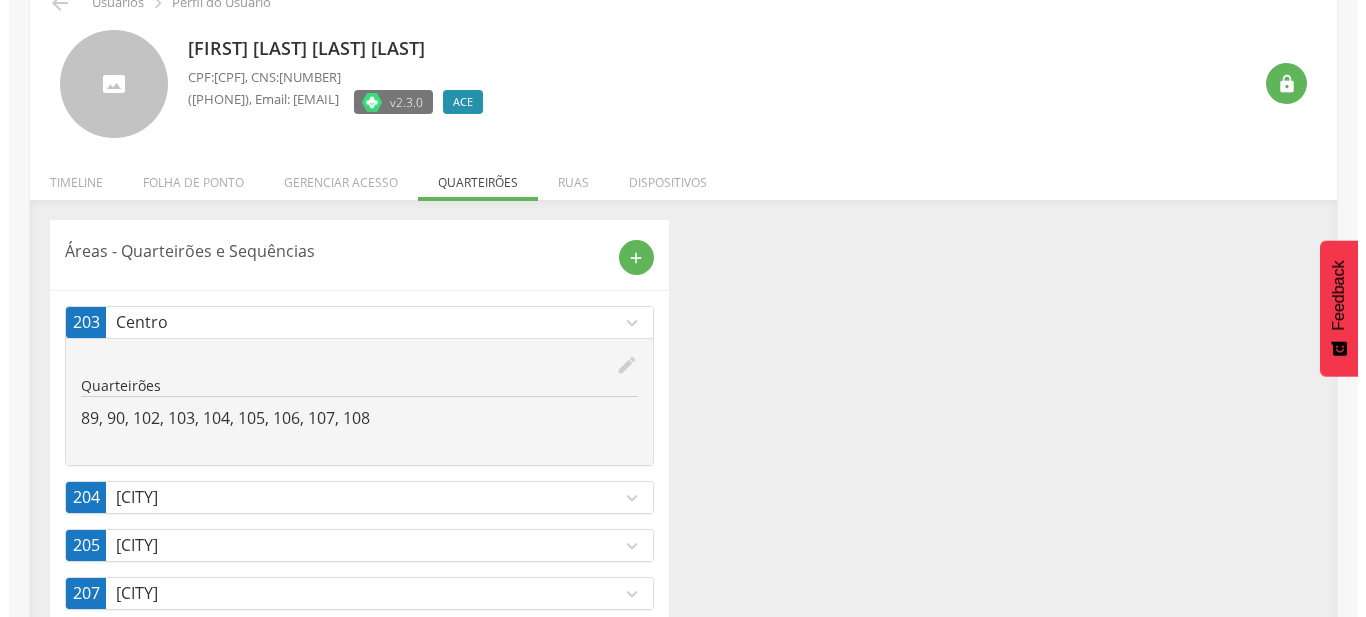 scroll, scrollTop: 250, scrollLeft: 0, axis: vertical 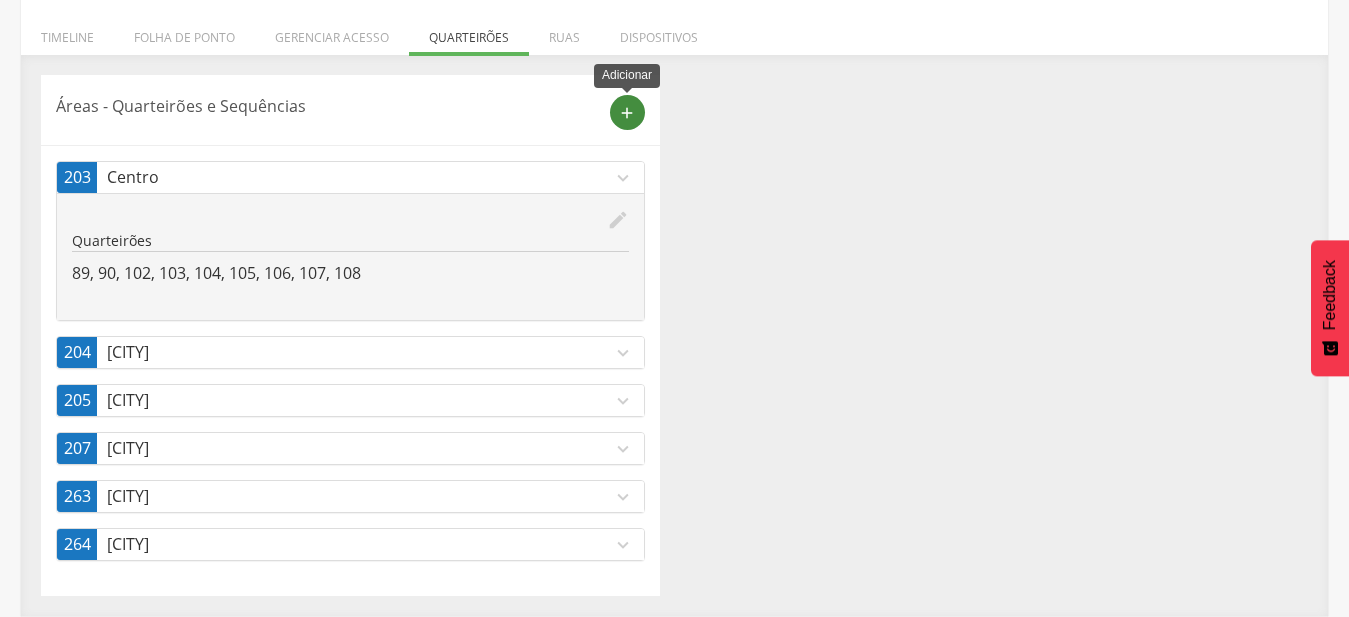 click on "add" at bounding box center [627, 113] 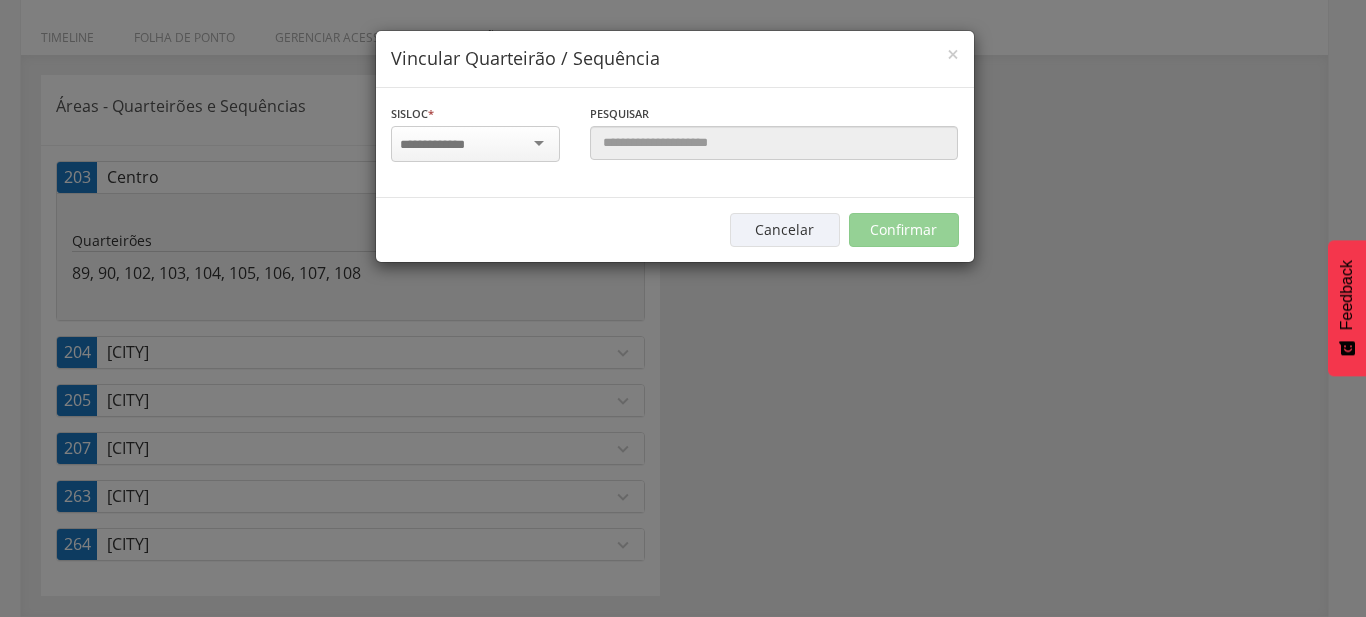 click at bounding box center (443, 145) 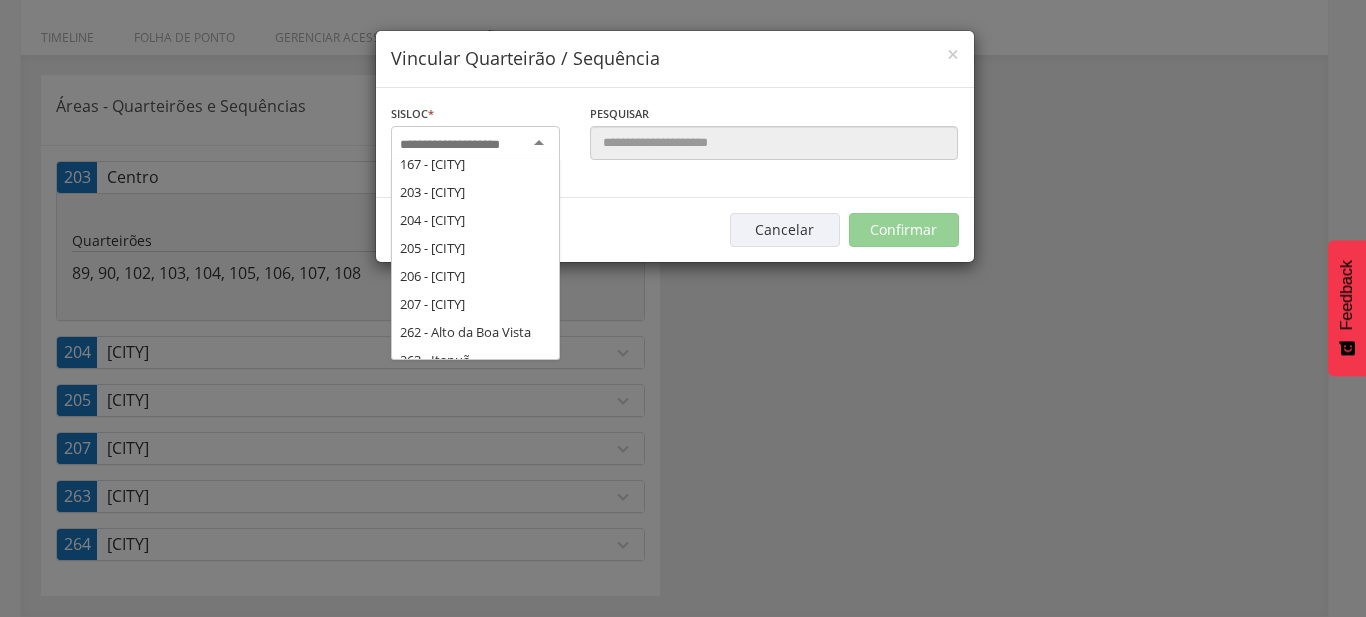 scroll, scrollTop: 324, scrollLeft: 0, axis: vertical 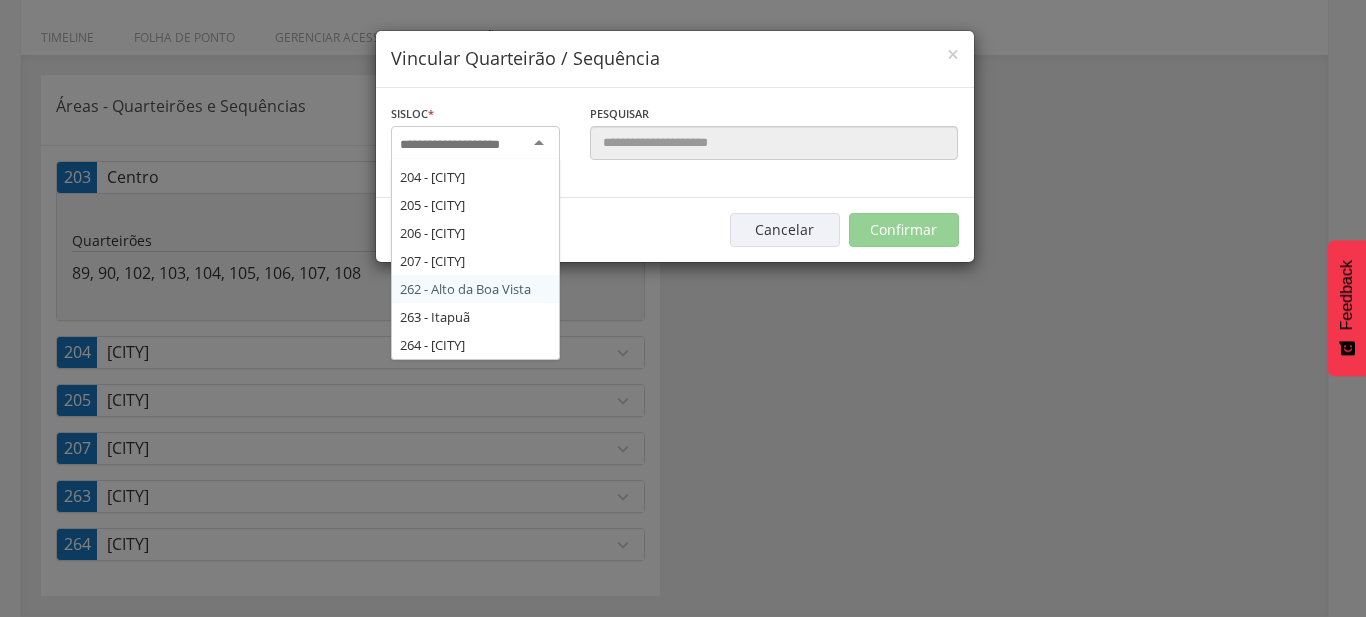 click on "Sisloc  *
17 - Angico 18 - Alagoinhas 19 - Aroeira 21 - Manguinhas 22 - Boa Paz 23 - Bonsucesso 93 - Uruçu 104 - São Bento das Lajes 151 - Ponto de Mairi 167 - Sanharol 203 - Centro 204 - Coqueiro 205 - Lapinha 206 - Recreio 207 - Reviver 262 - Alto da Boa Vista 263 - Itapuã 264 - Portal da Cidade
Informe a localidade
Pesquisar

Área
Nenhuma área encontrada pra esse Sisloc." at bounding box center (675, 143) 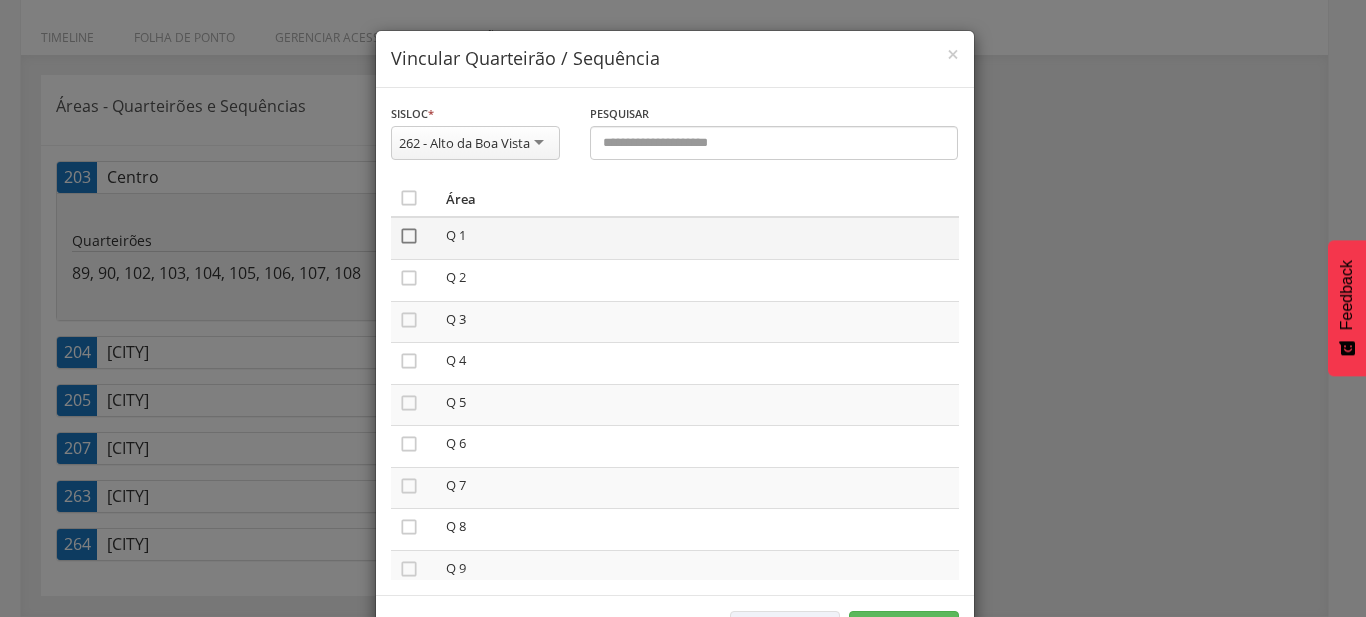 click on "" at bounding box center [409, 236] 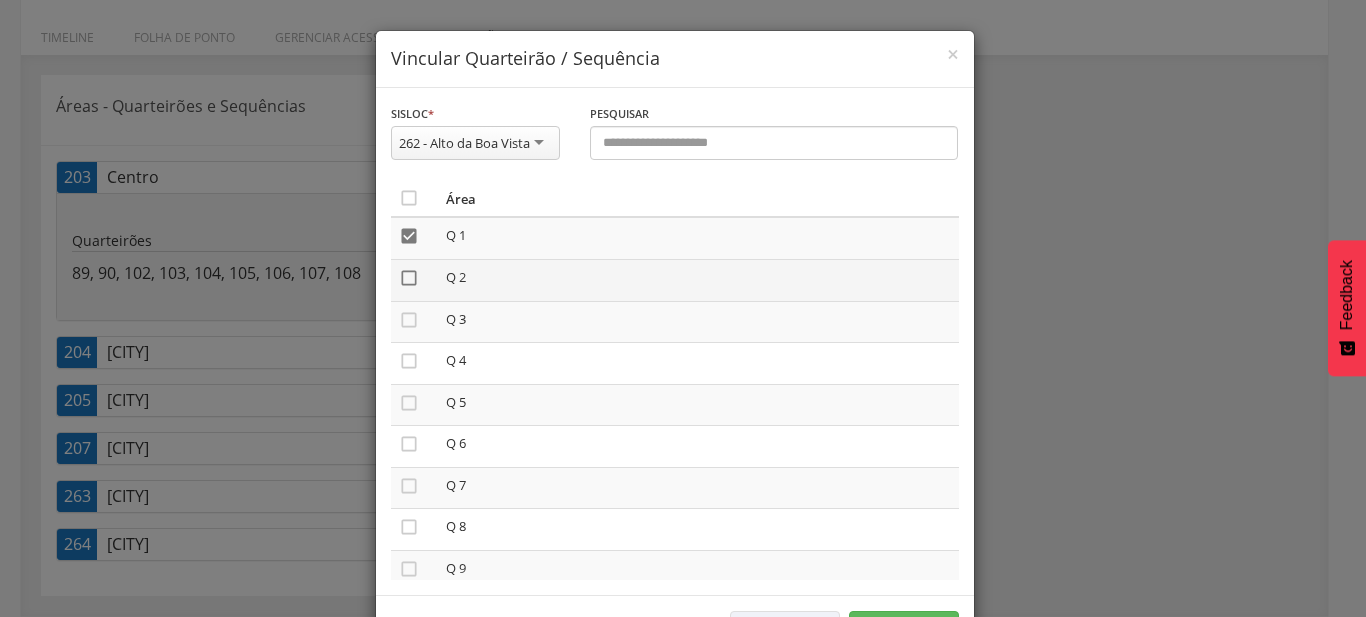 click on "" at bounding box center [409, 278] 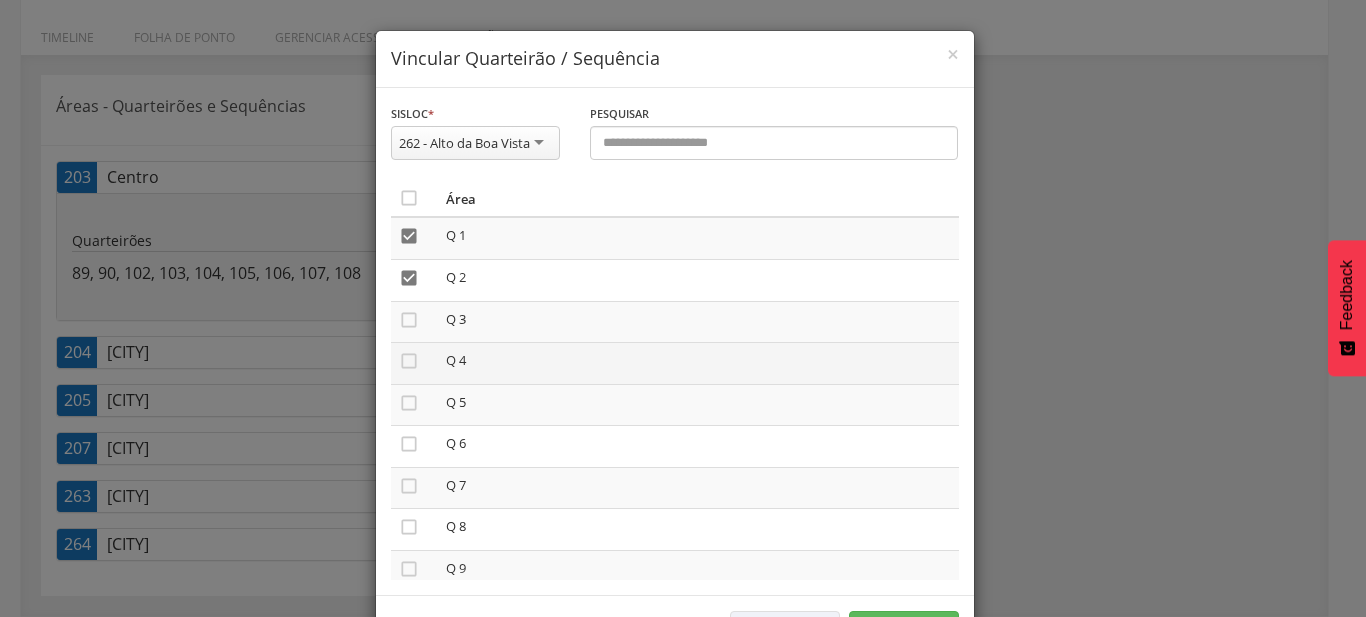 drag, startPoint x: 398, startPoint y: 322, endPoint x: 398, endPoint y: 345, distance: 23 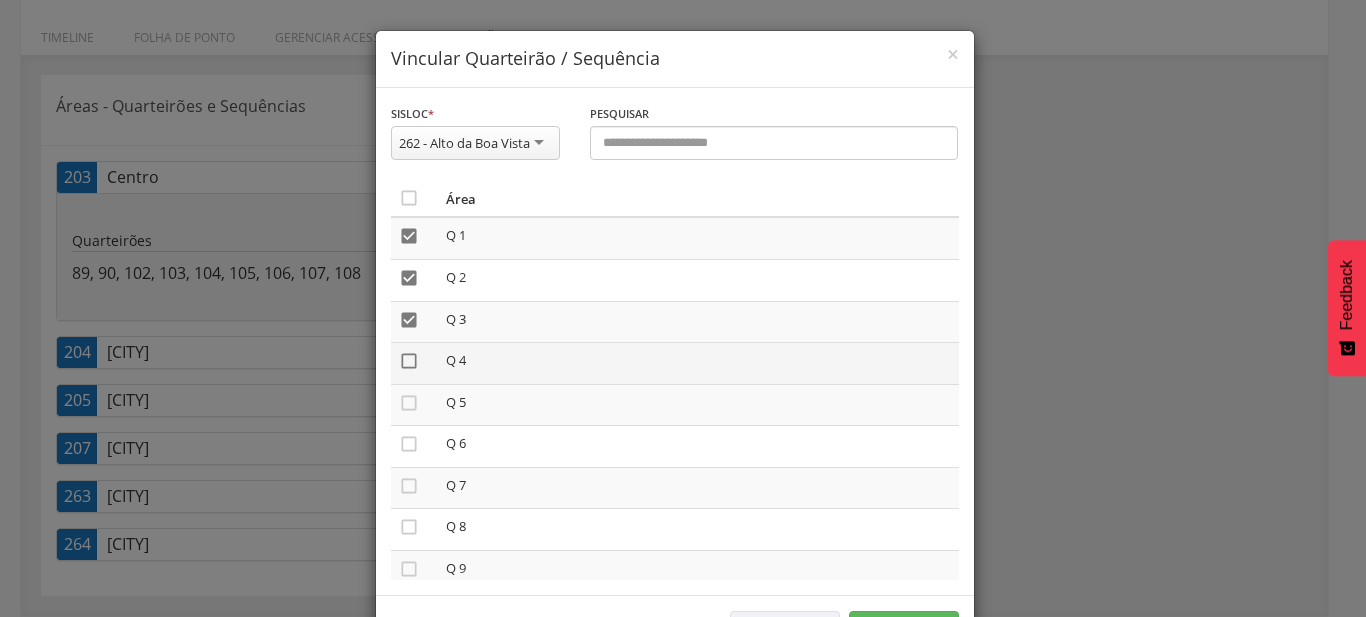click on "" at bounding box center (409, 361) 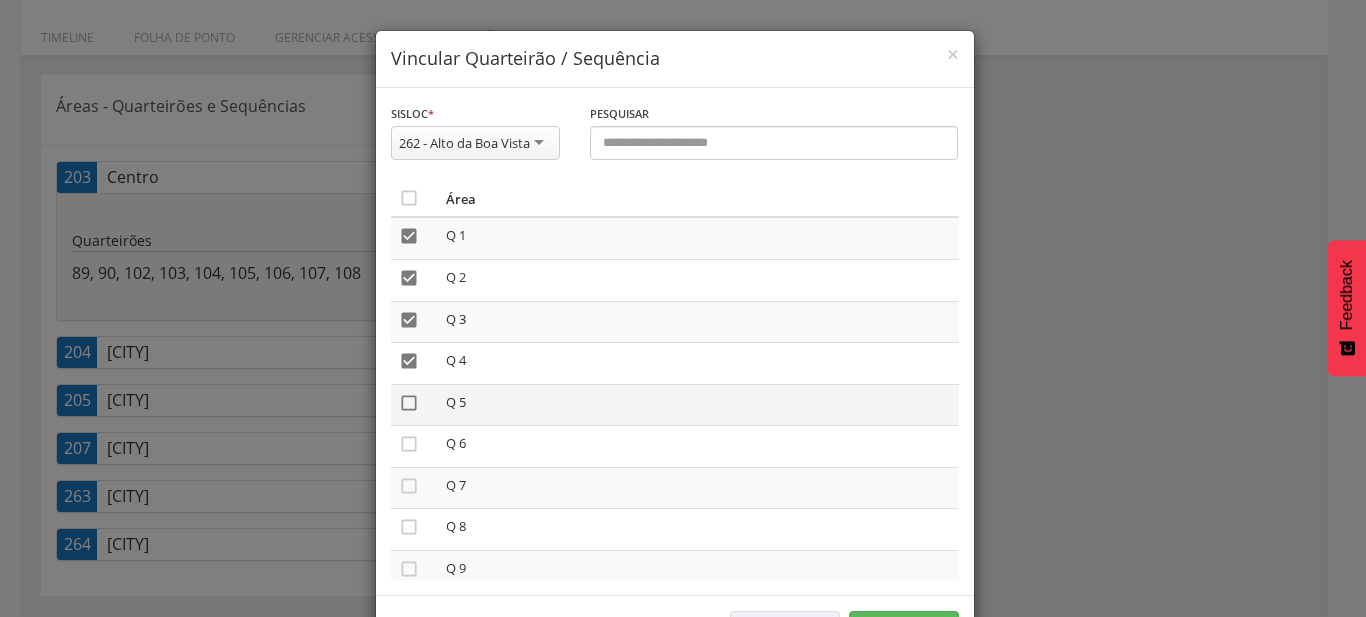 click on "" at bounding box center [409, 403] 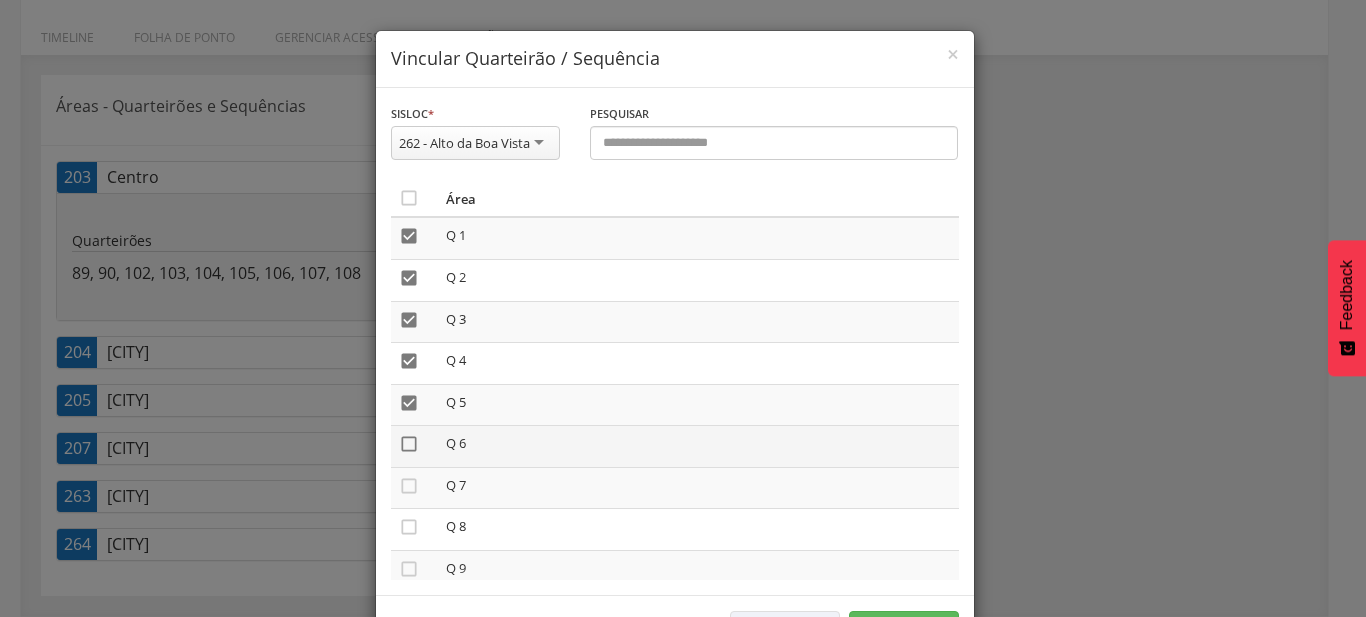click on "" at bounding box center [409, 444] 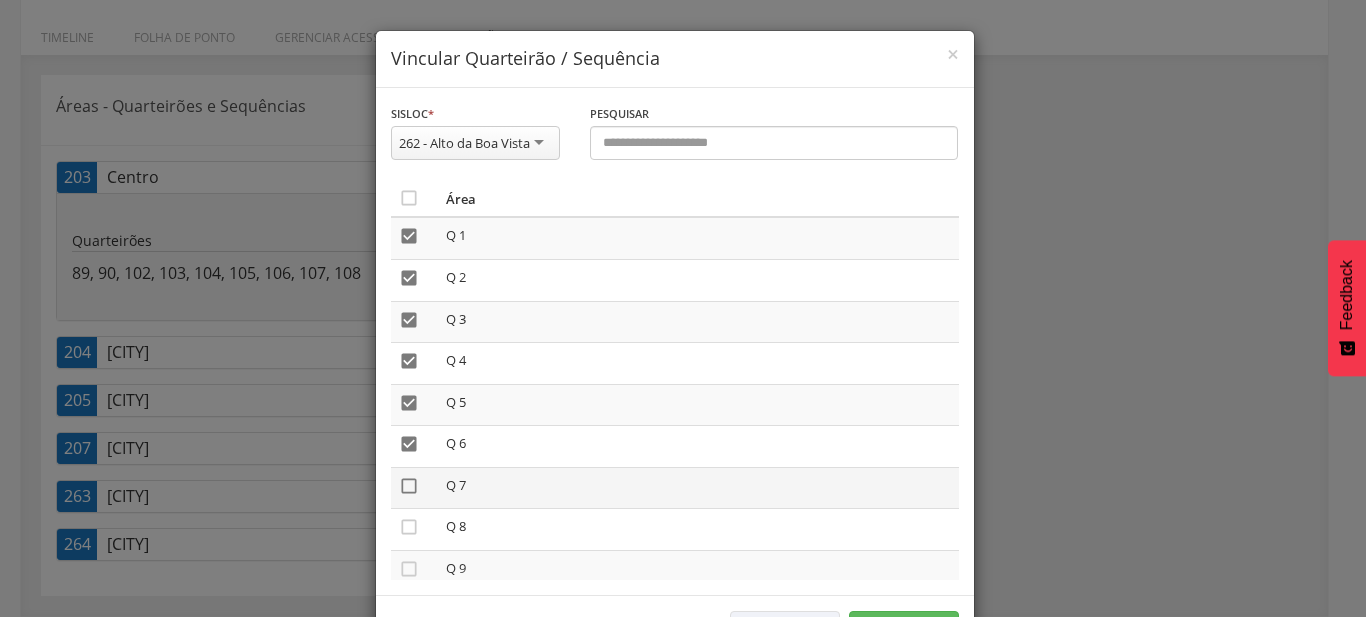 click on "" at bounding box center [409, 486] 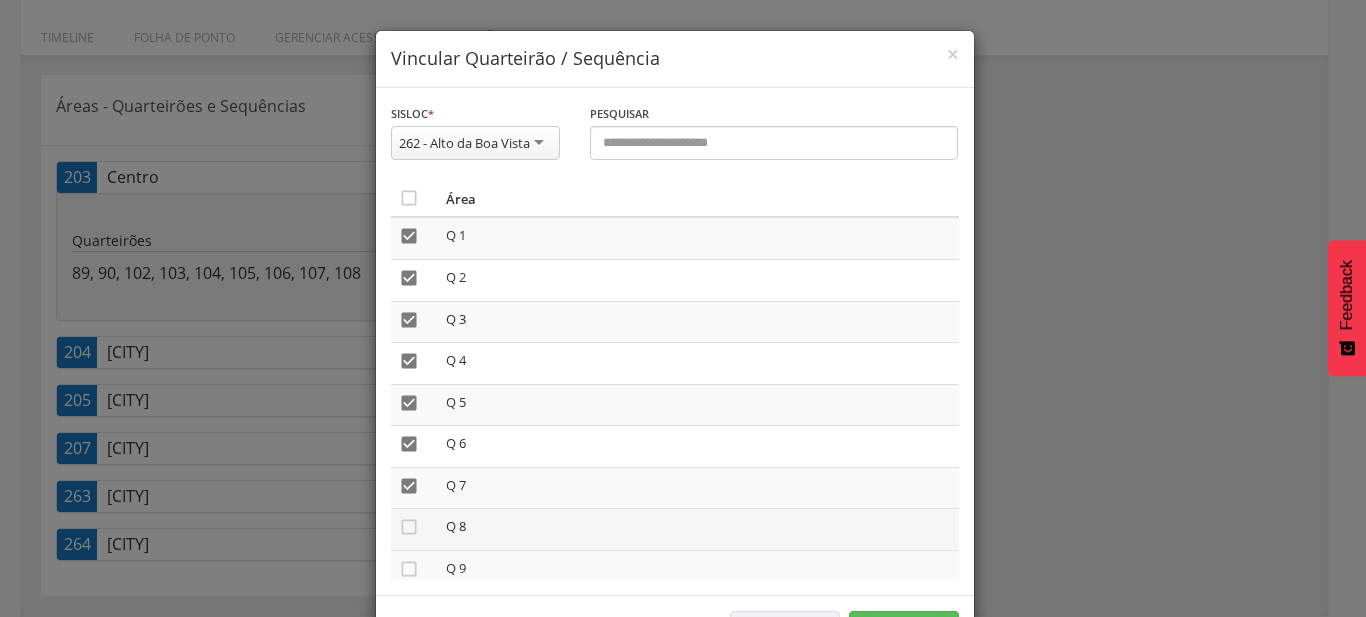 scroll, scrollTop: 114, scrollLeft: 0, axis: vertical 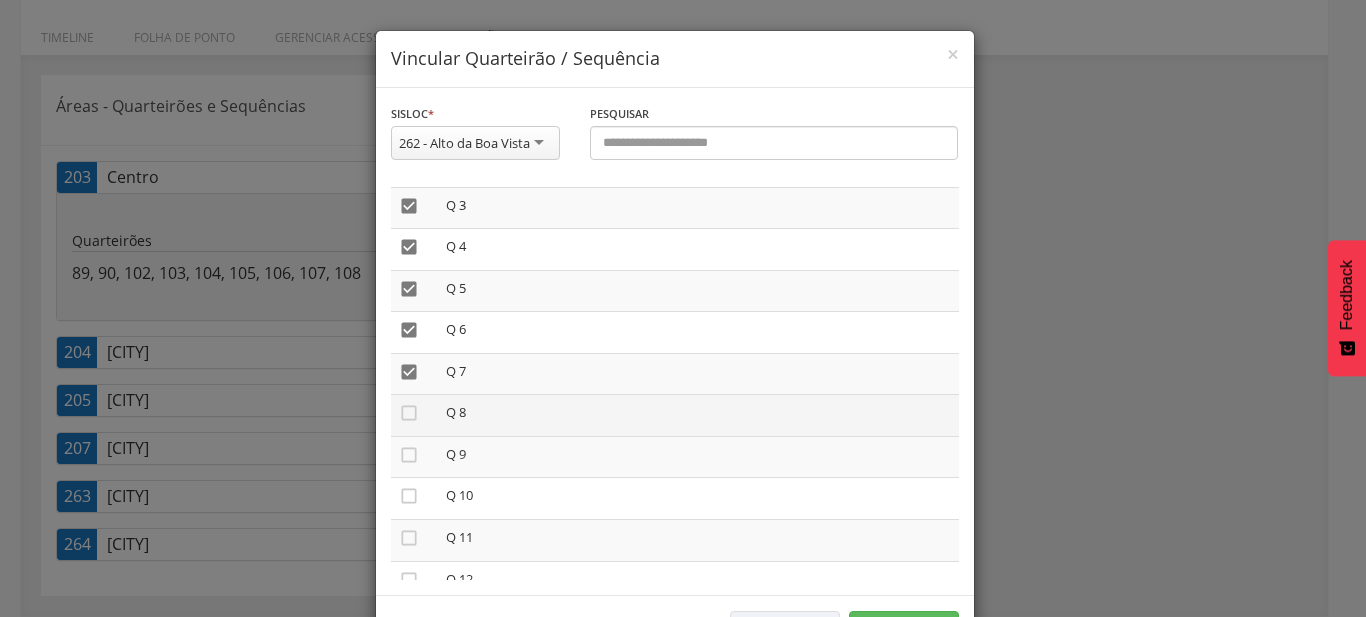 click on "" at bounding box center (409, 413) 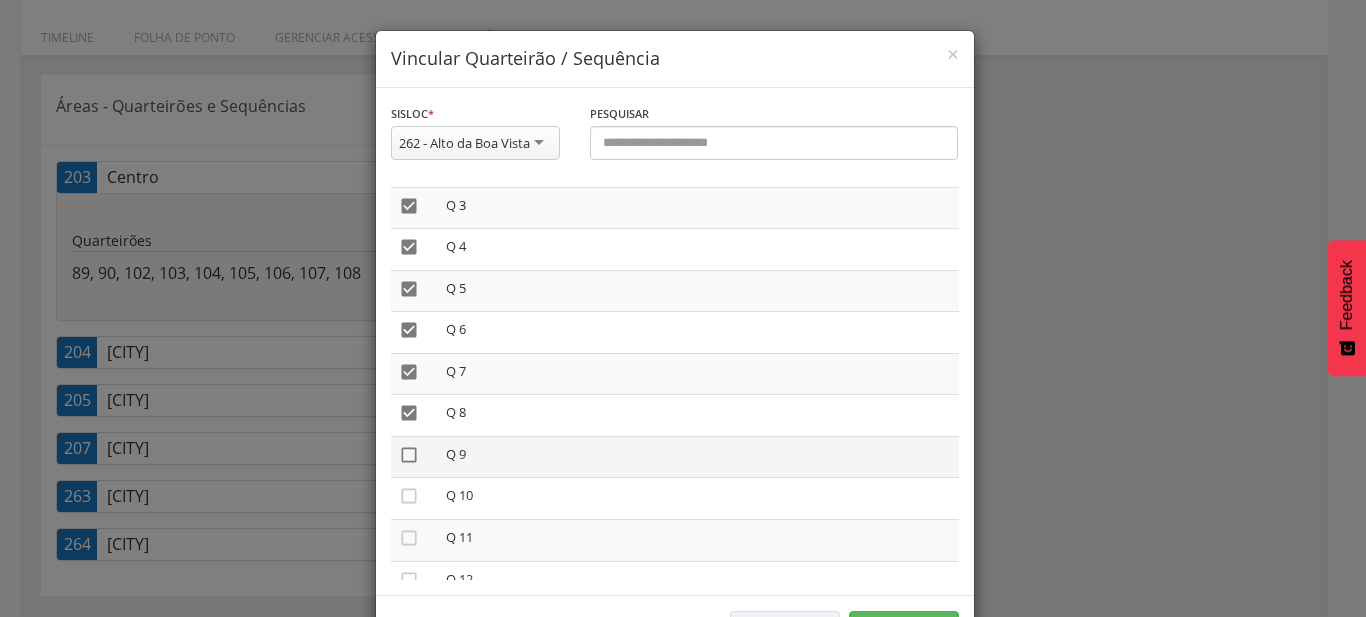 click on "" at bounding box center (409, 455) 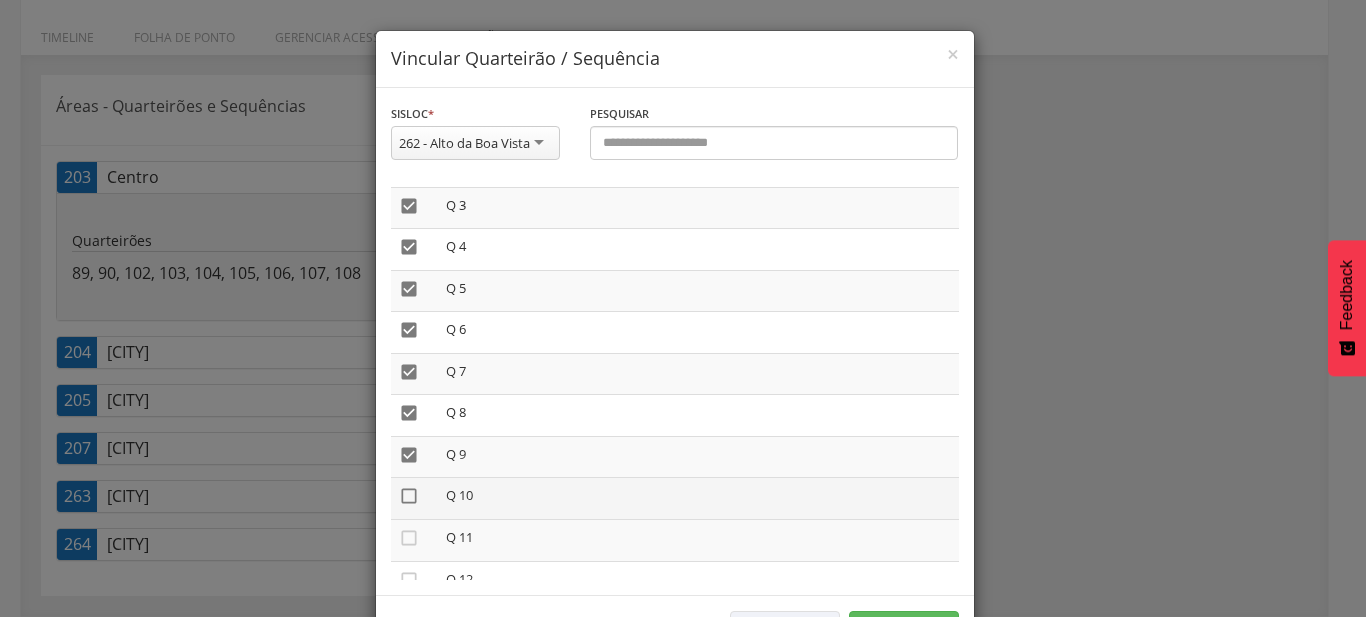 click on "" at bounding box center [409, 496] 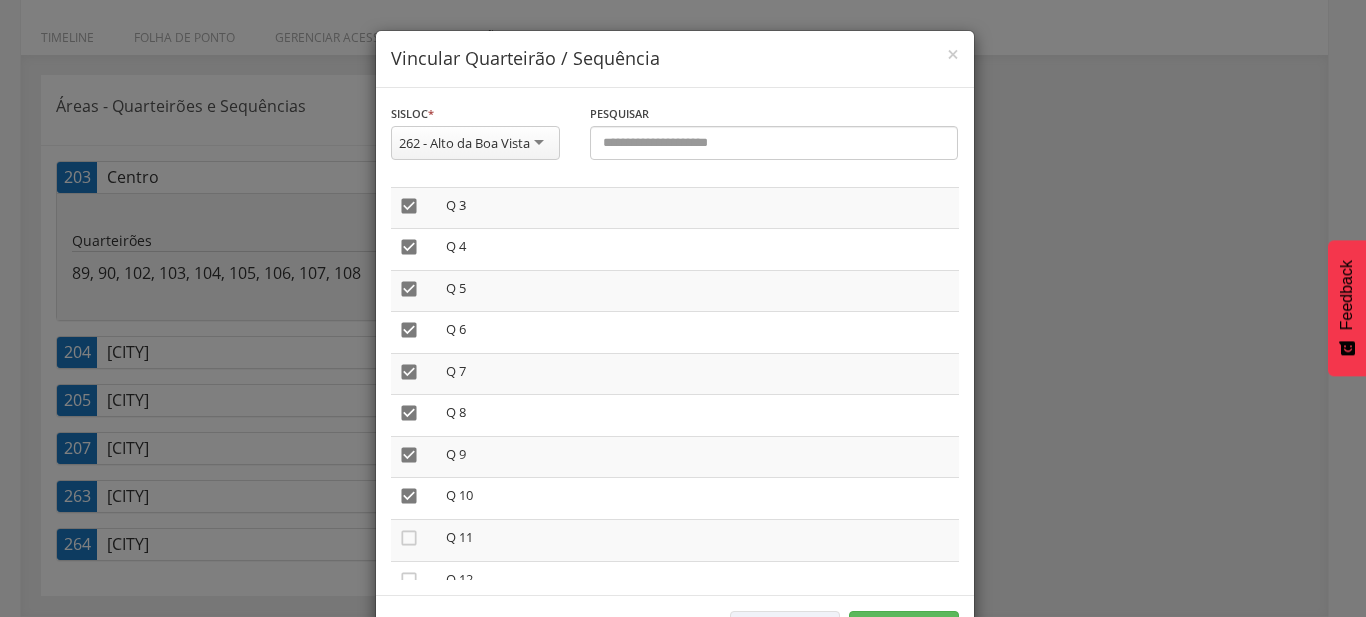 scroll, scrollTop: 74, scrollLeft: 0, axis: vertical 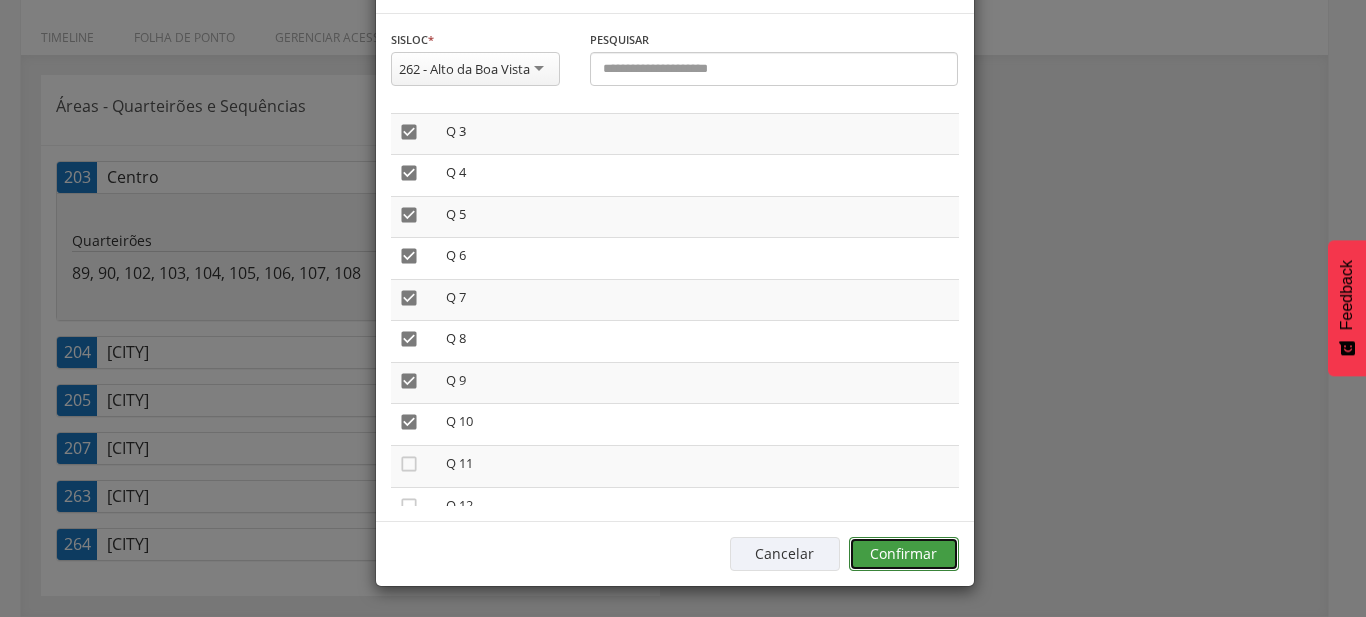 click on "Confirmar" at bounding box center [904, 554] 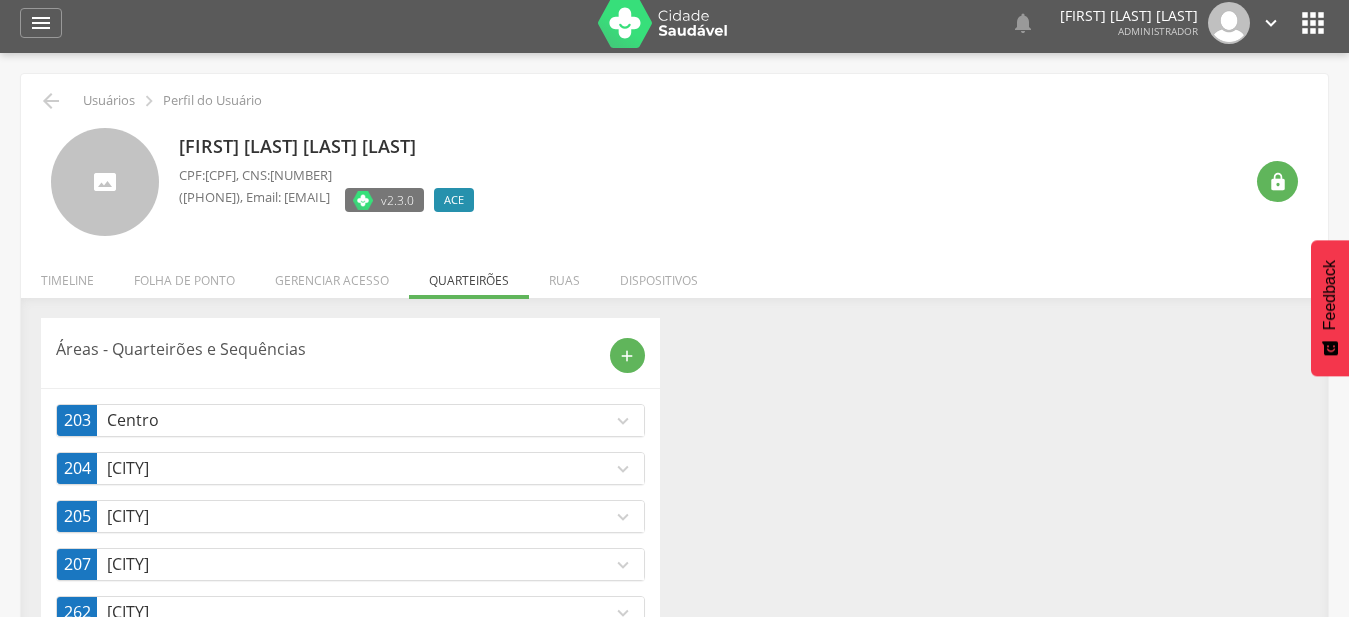 scroll, scrollTop: 0, scrollLeft: 0, axis: both 